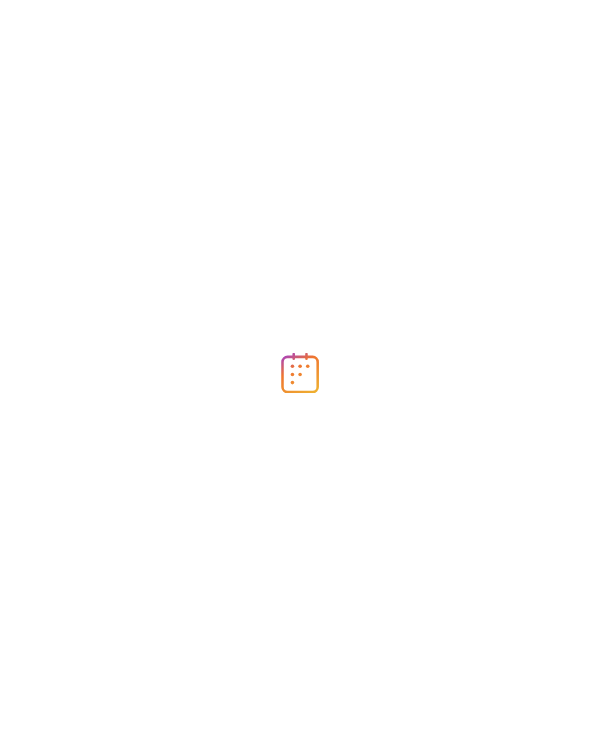 scroll, scrollTop: 0, scrollLeft: 0, axis: both 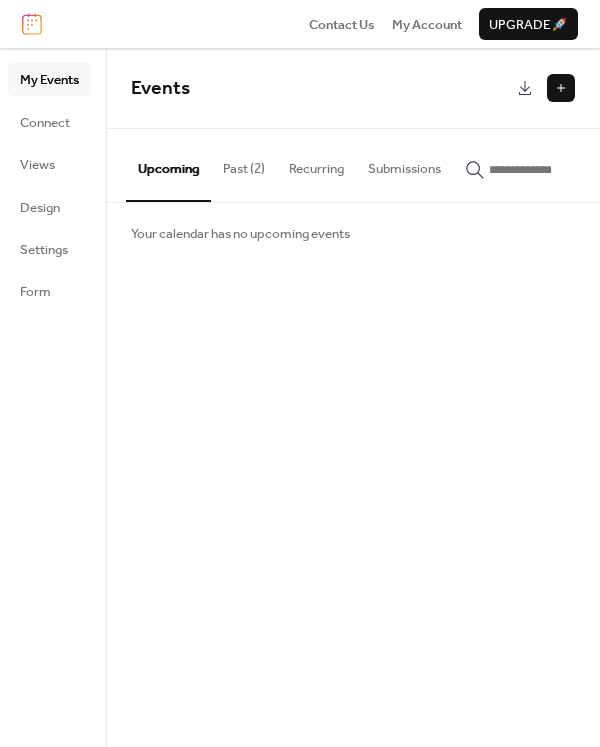 click on "Past (2)" at bounding box center [244, 164] 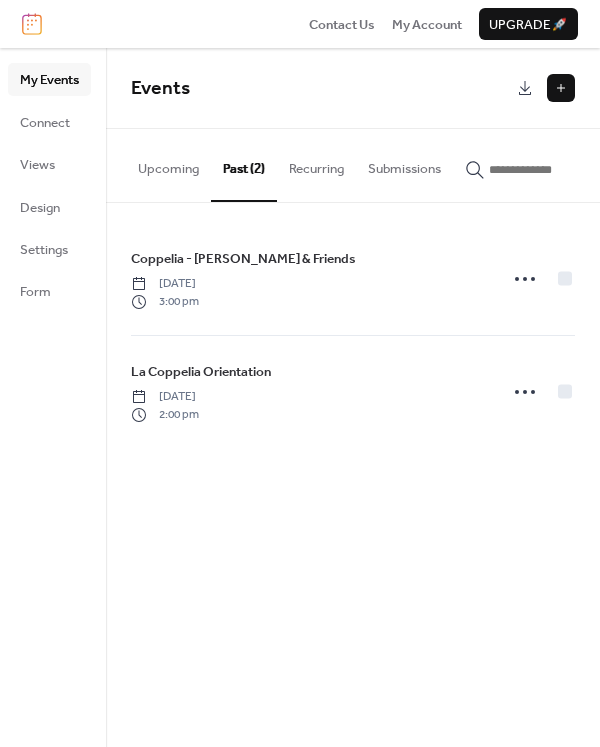 click on "Upcoming" at bounding box center [168, 164] 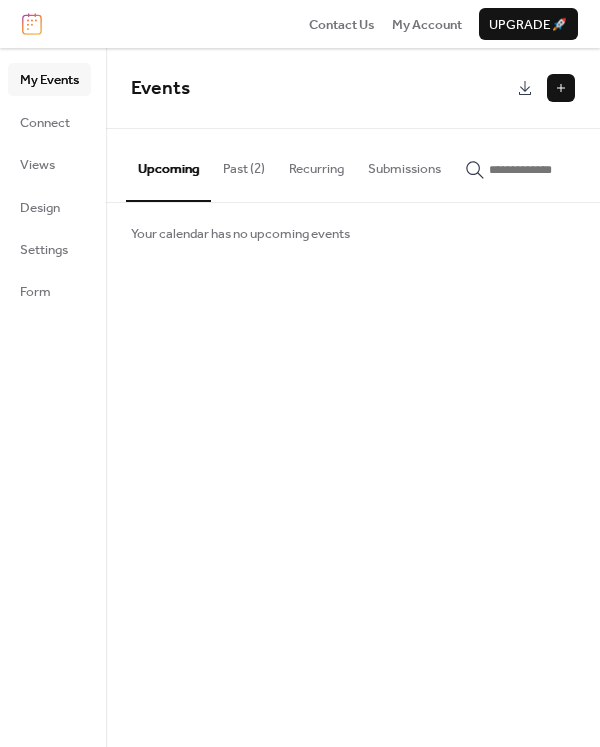 click at bounding box center (561, 88) 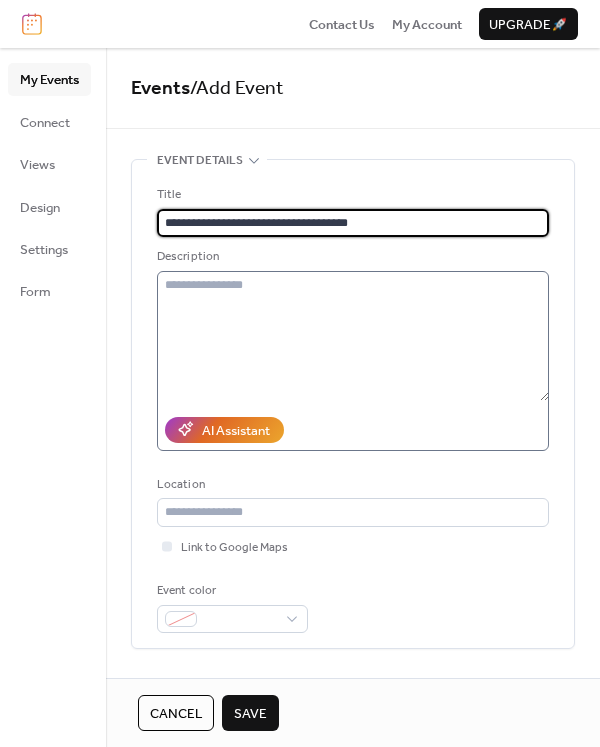 type on "**********" 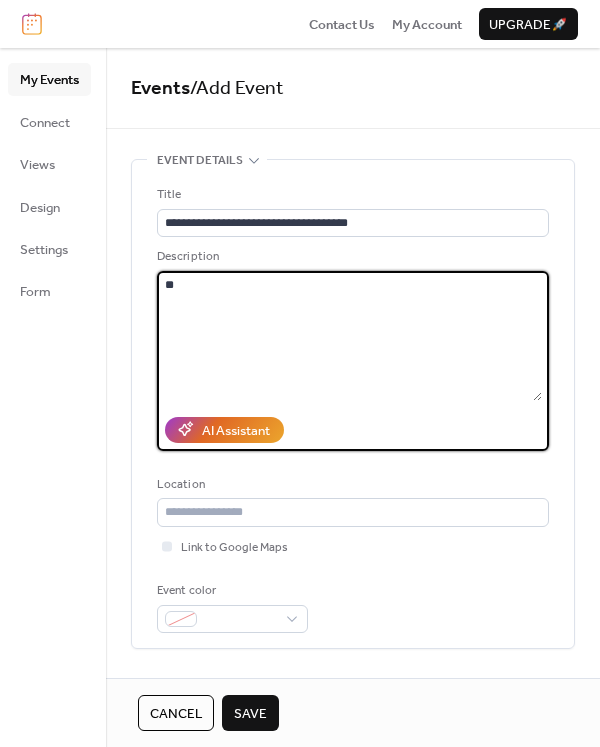 type on "*" 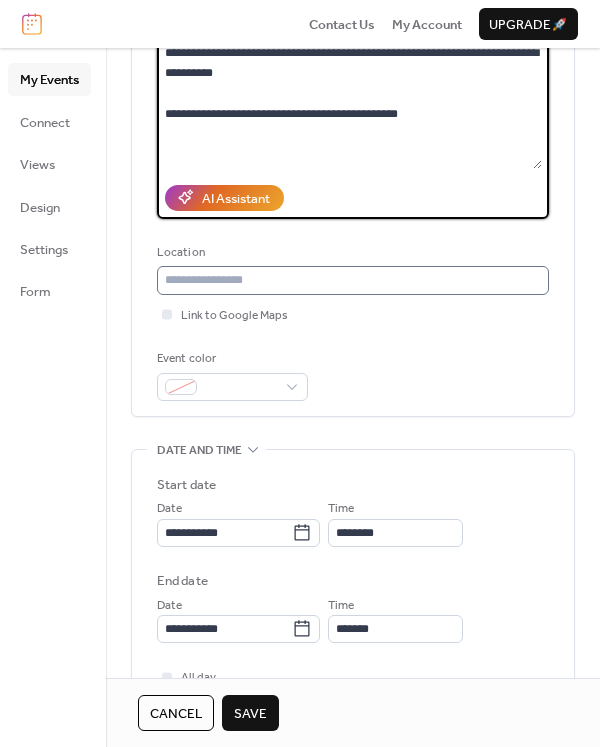scroll, scrollTop: 226, scrollLeft: 0, axis: vertical 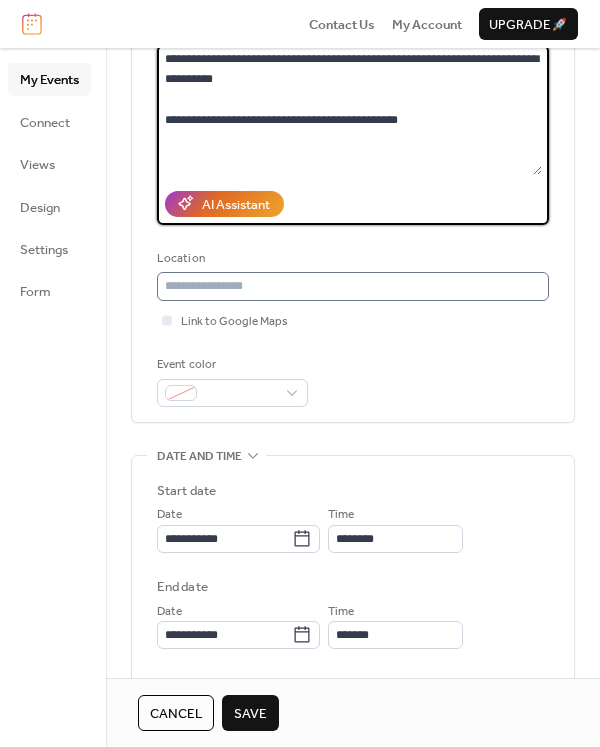 type on "**********" 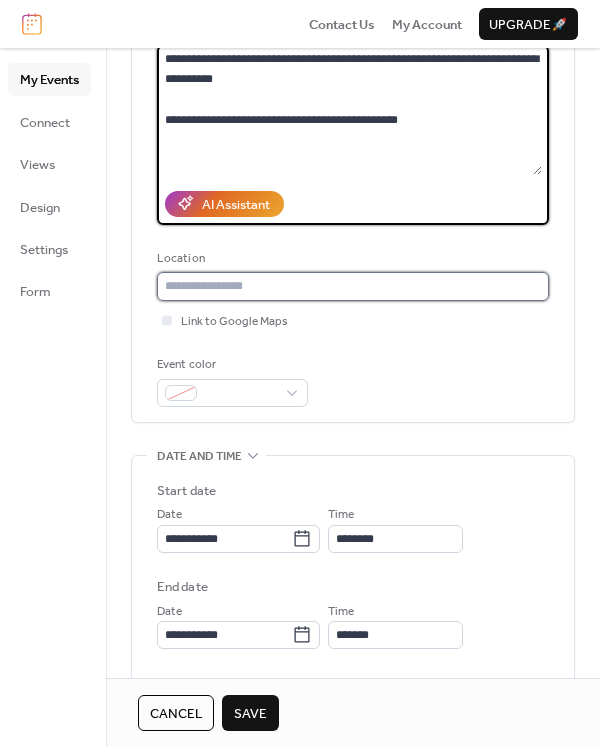 click at bounding box center (353, 286) 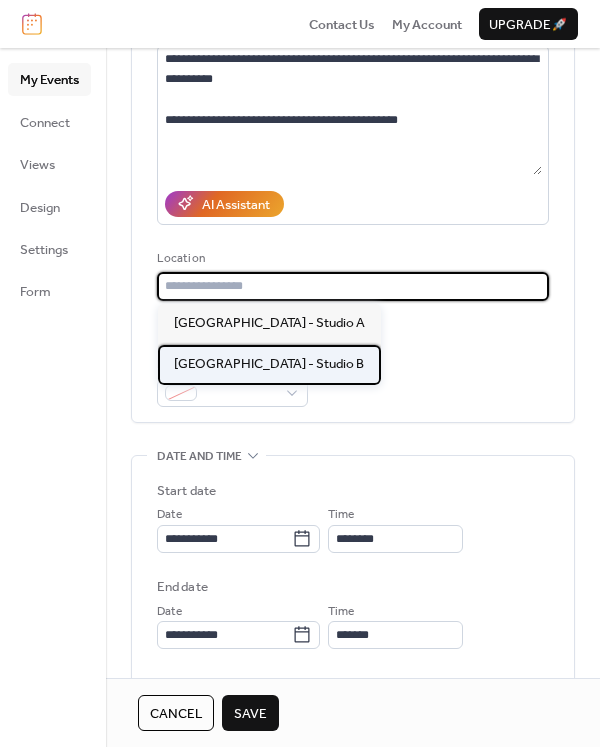 click on "[GEOGRAPHIC_DATA] - Studio B" at bounding box center [269, 364] 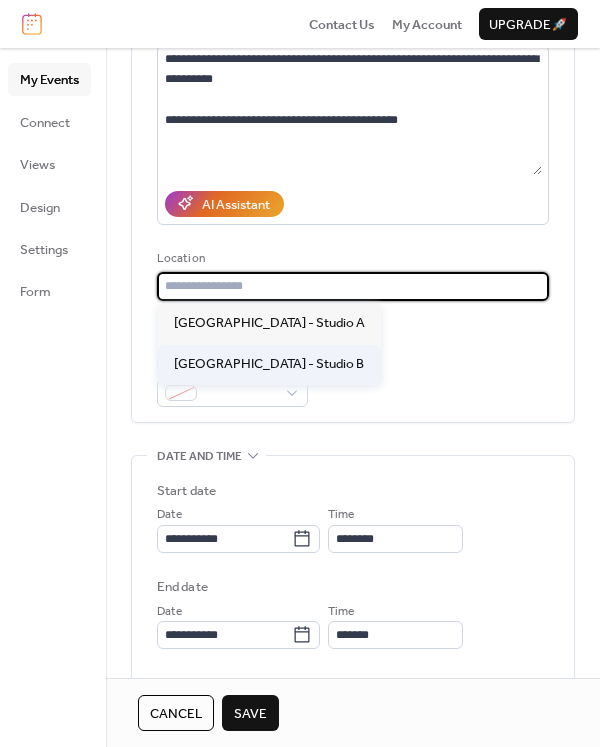 type on "**********" 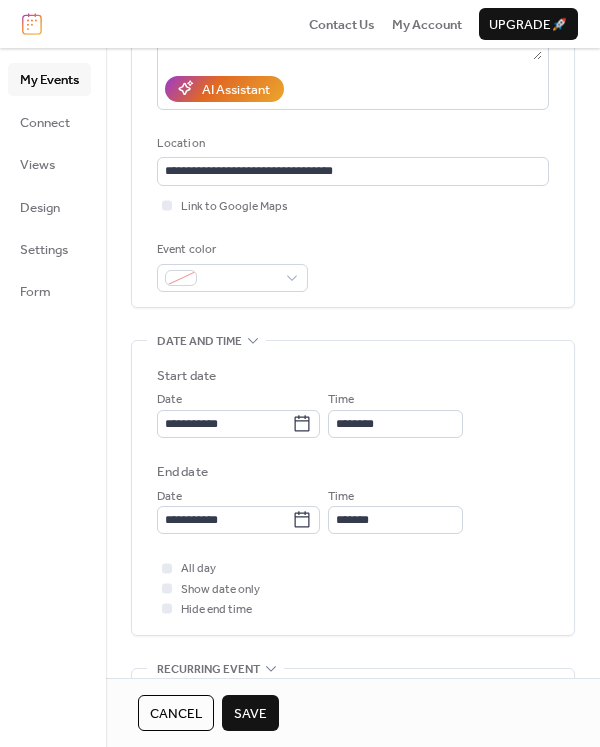 scroll, scrollTop: 354, scrollLeft: 0, axis: vertical 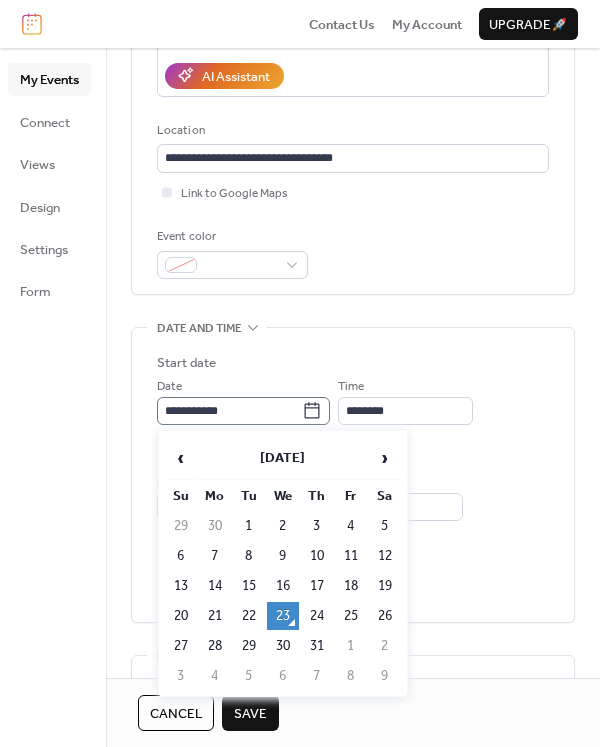 click 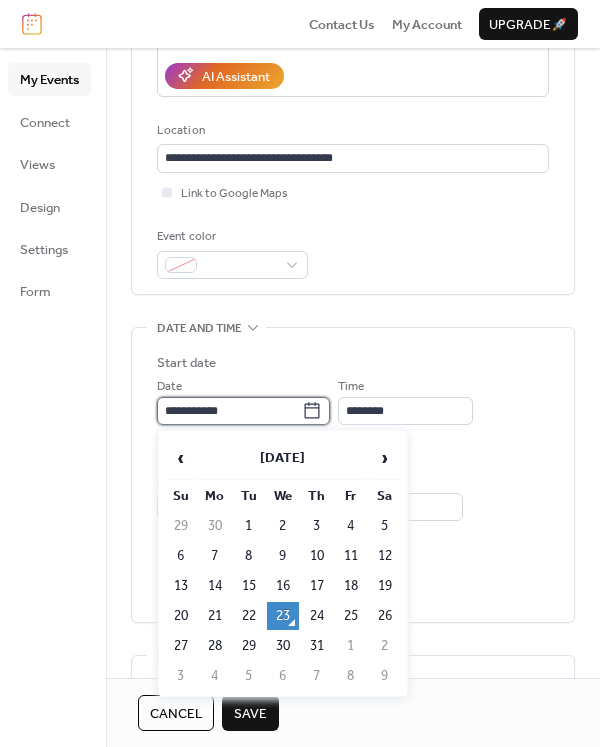 click on "**********" at bounding box center (229, 411) 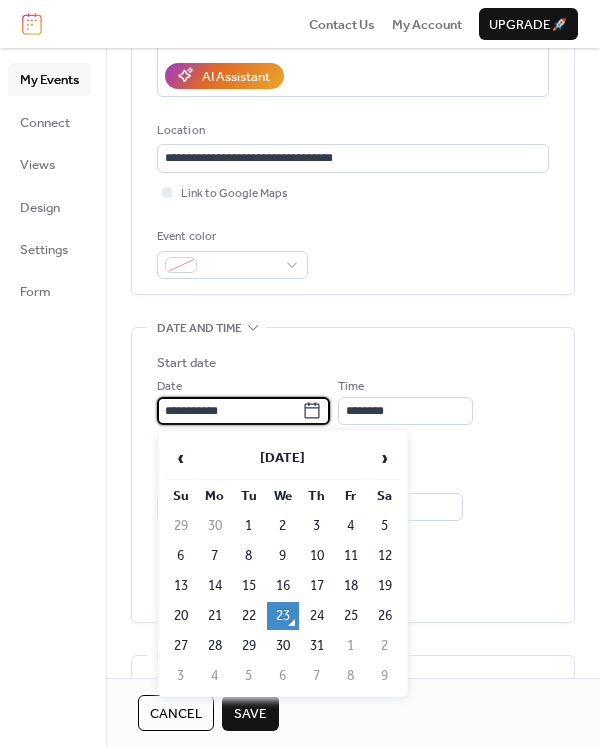 click on "26" at bounding box center (385, 616) 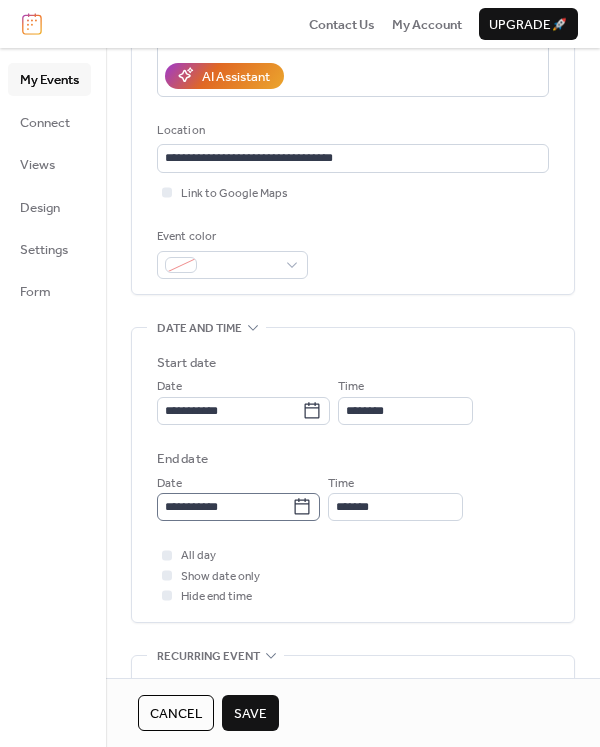 click 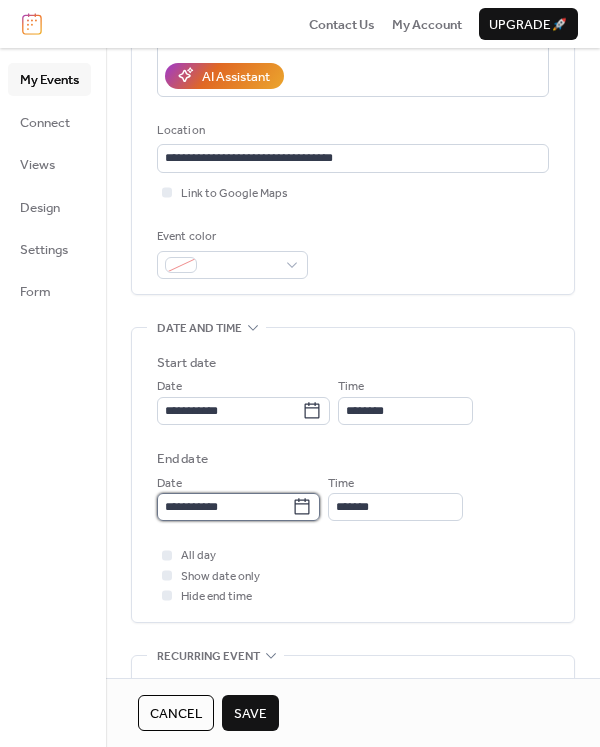 click on "**********" at bounding box center (224, 507) 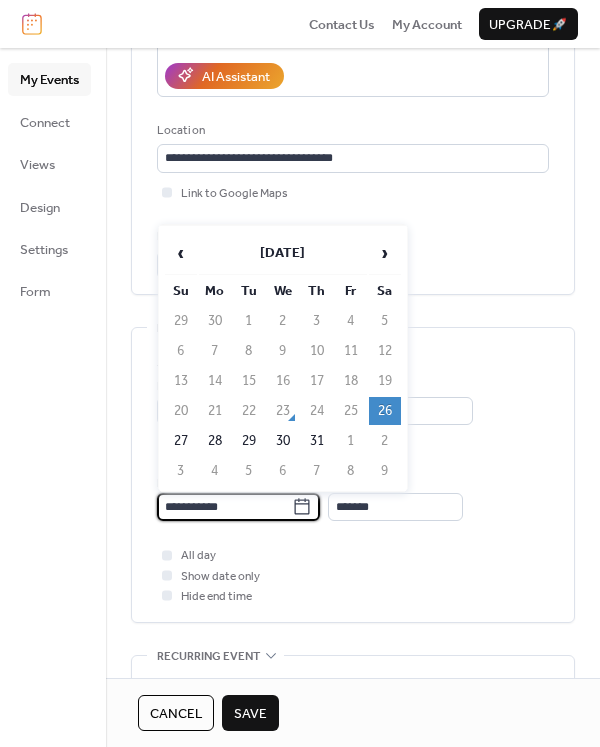click on "26" at bounding box center [385, 411] 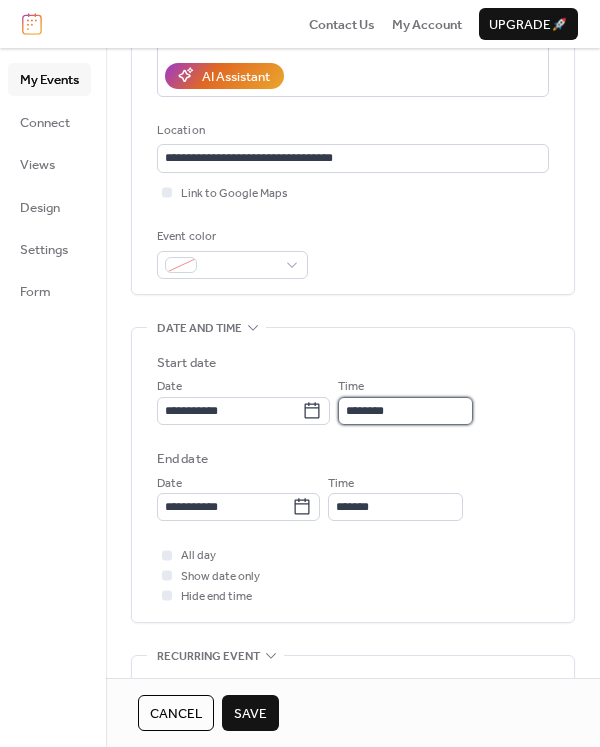 click on "********" at bounding box center [405, 411] 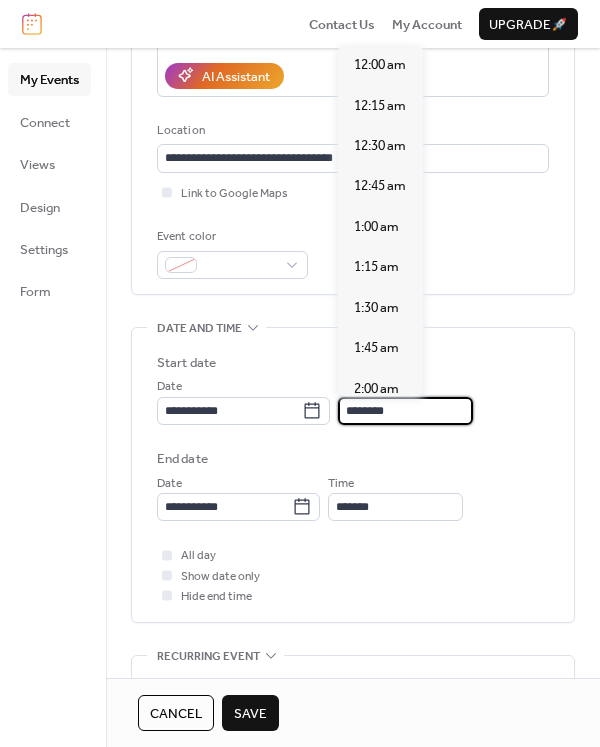 scroll, scrollTop: 1915, scrollLeft: 0, axis: vertical 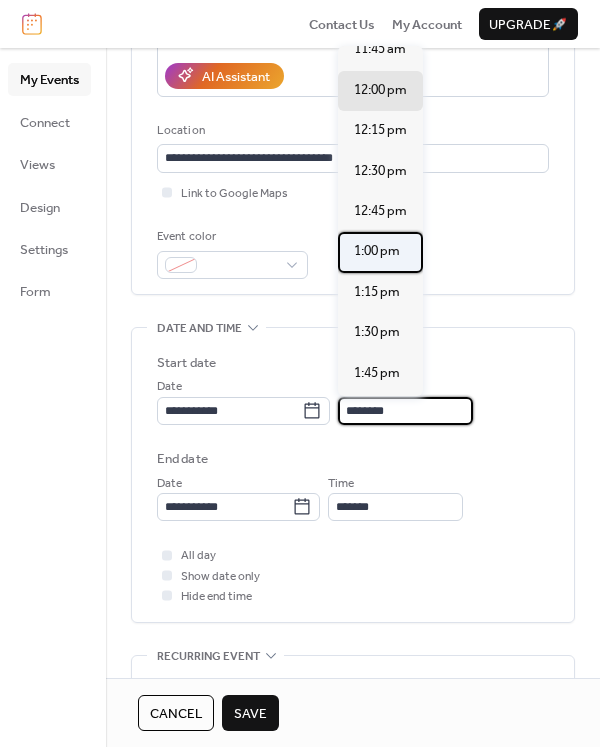 click on "1:00 pm" at bounding box center [377, 251] 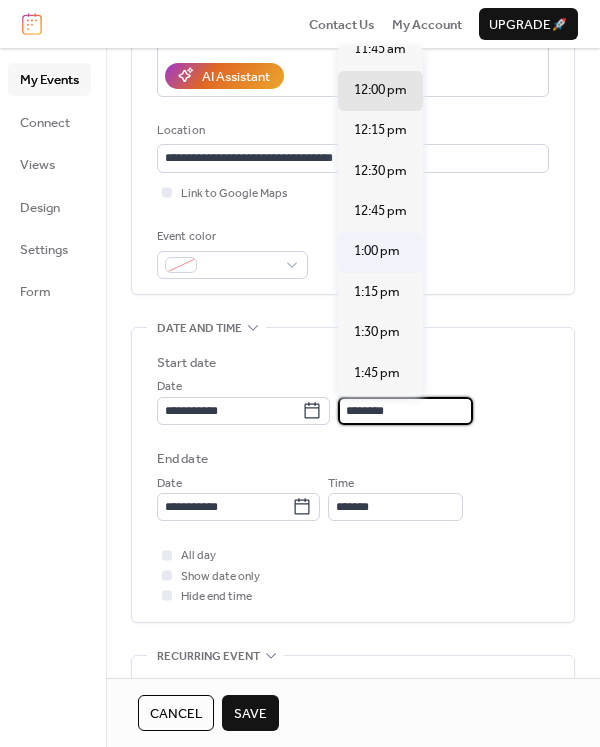 type on "*******" 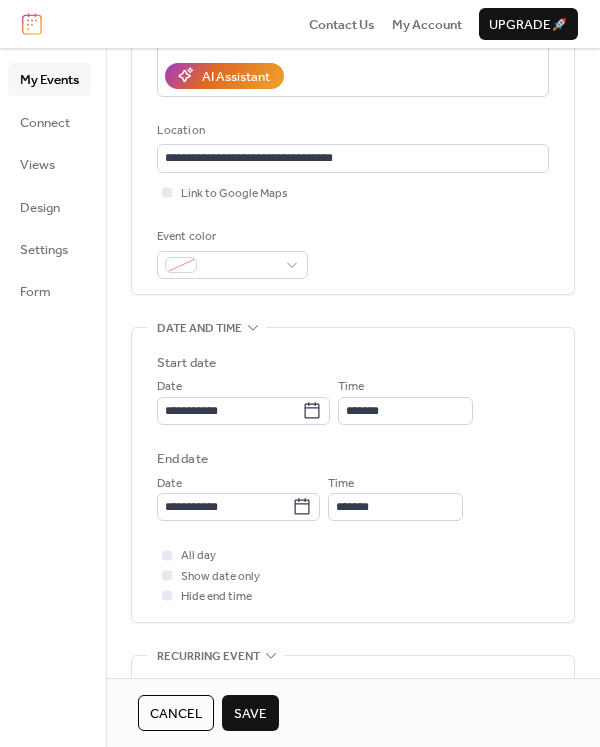 click on "All day Show date only Hide end time" at bounding box center [353, 575] 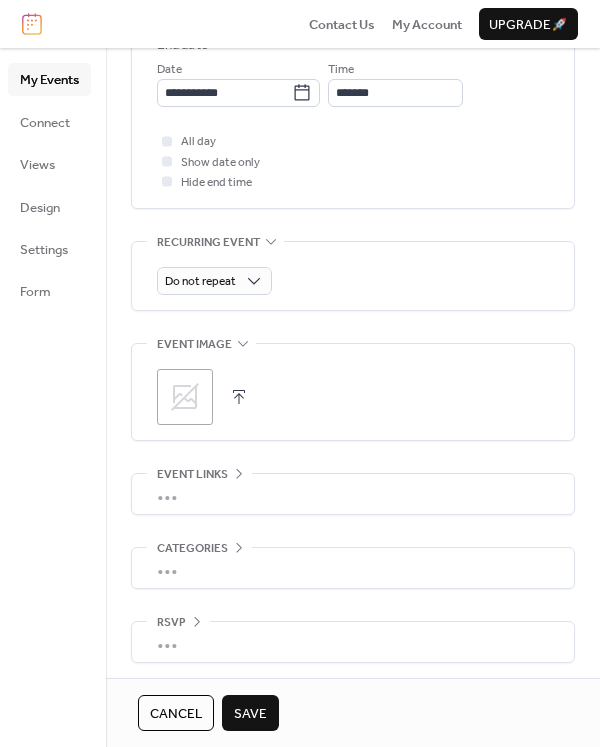 scroll, scrollTop: 773, scrollLeft: 0, axis: vertical 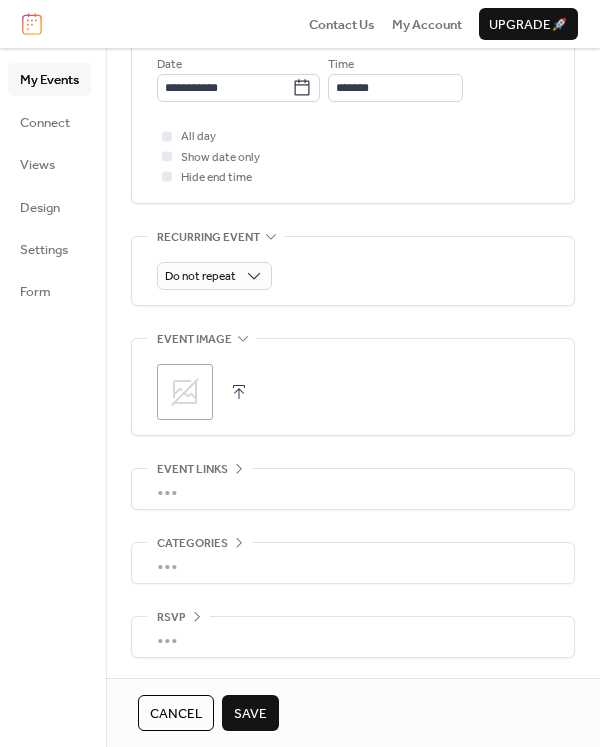 click on "Save" at bounding box center (250, 714) 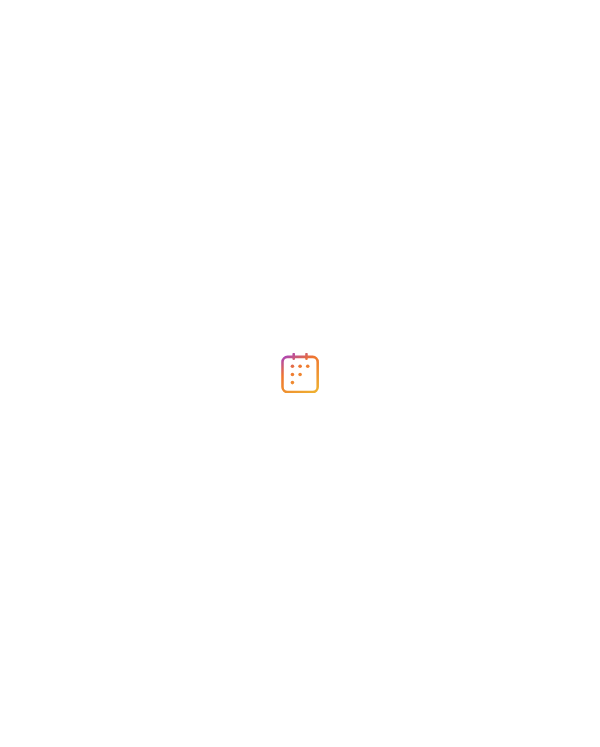 scroll, scrollTop: 0, scrollLeft: 0, axis: both 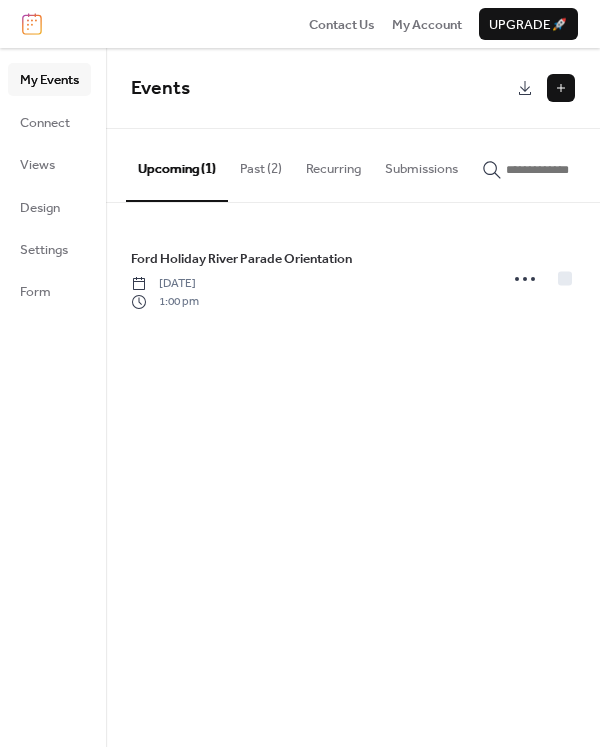 click at bounding box center (561, 88) 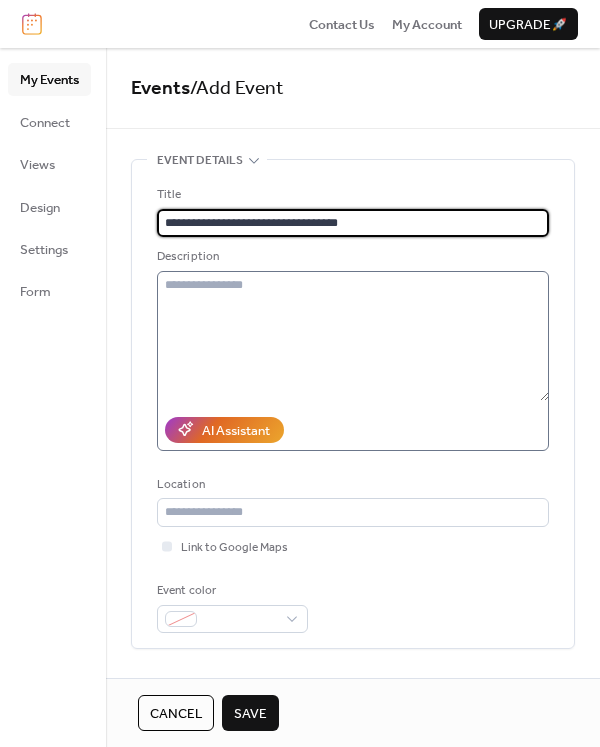 type on "**********" 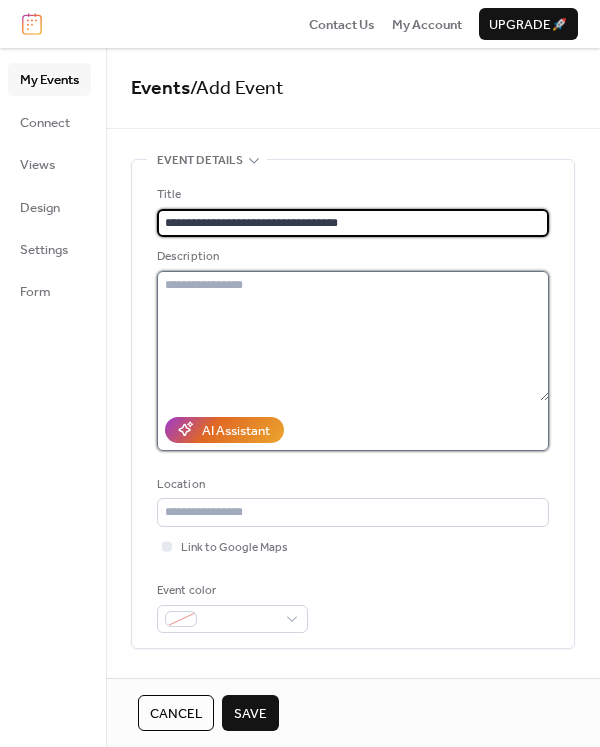 click at bounding box center [353, 336] 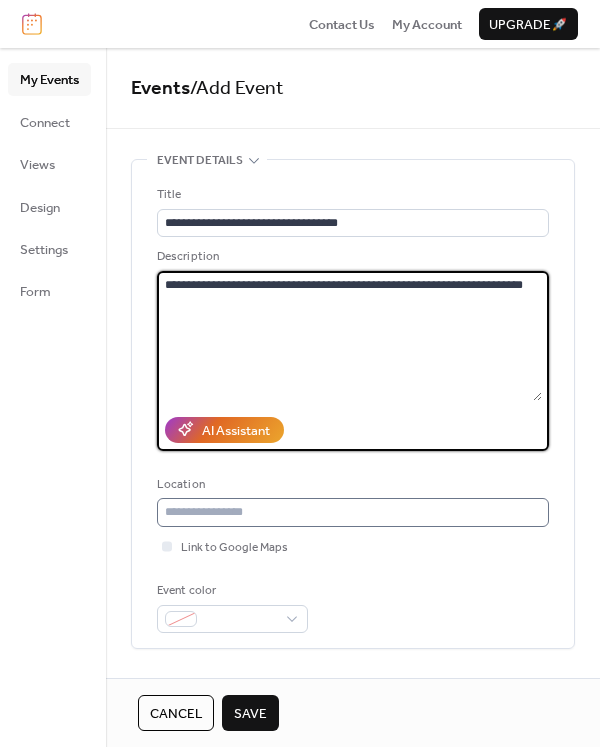 type on "**********" 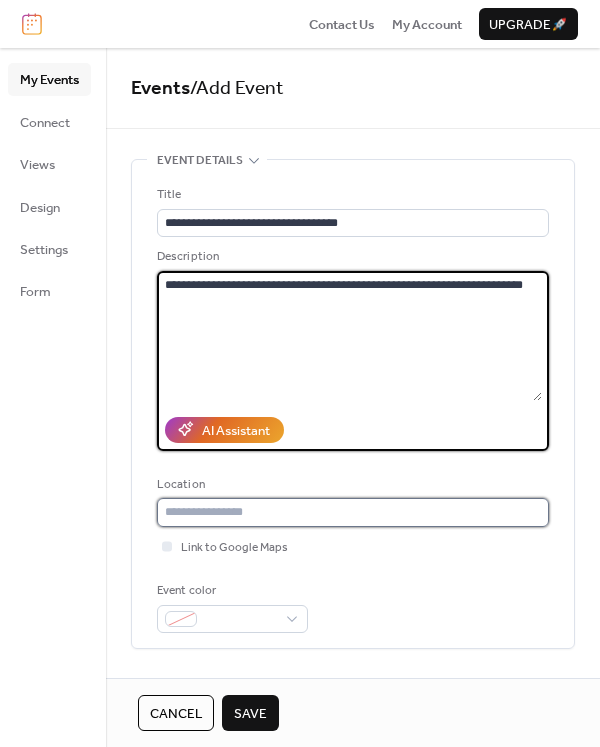 click at bounding box center [353, 512] 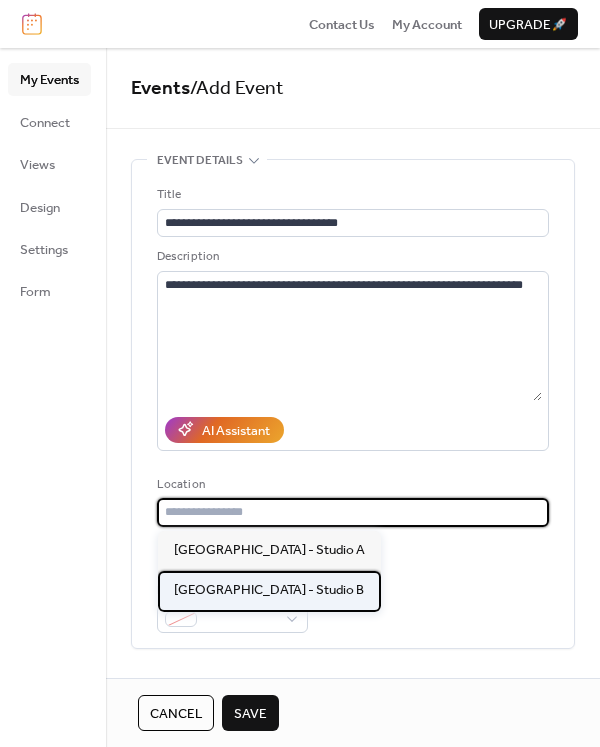 click on "[GEOGRAPHIC_DATA] - Studio B" at bounding box center (269, 590) 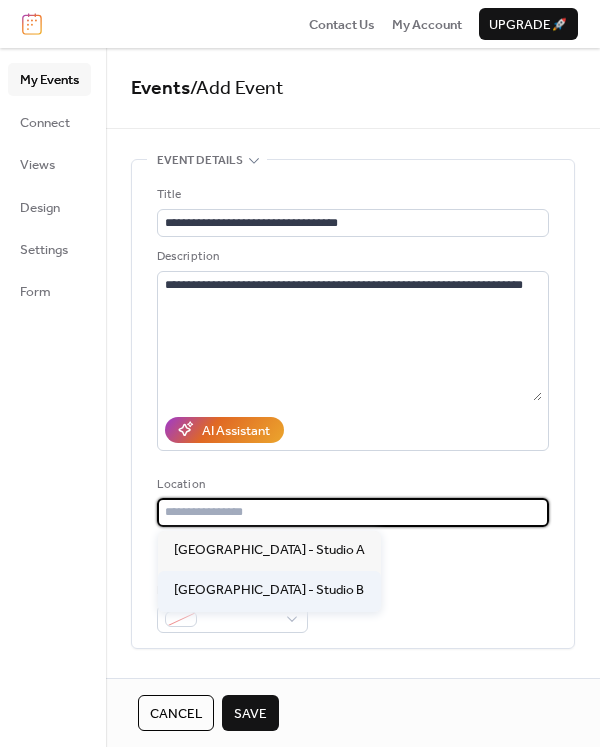 type on "**********" 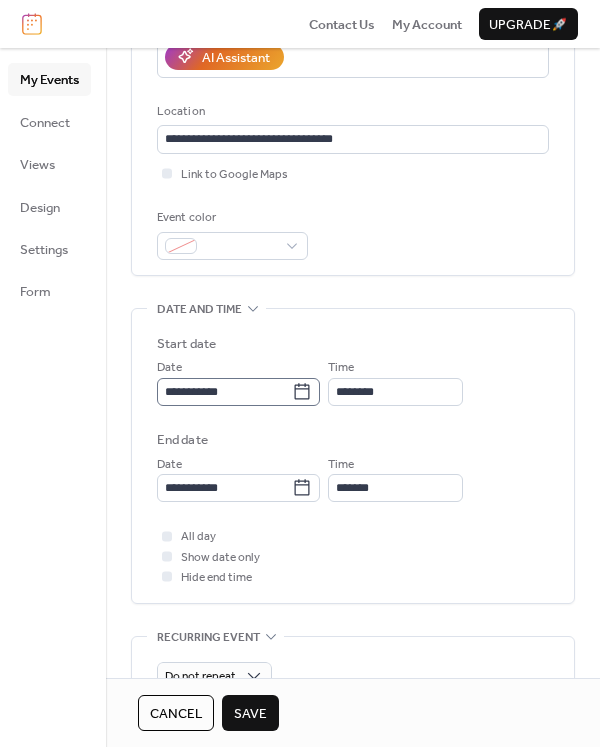 click 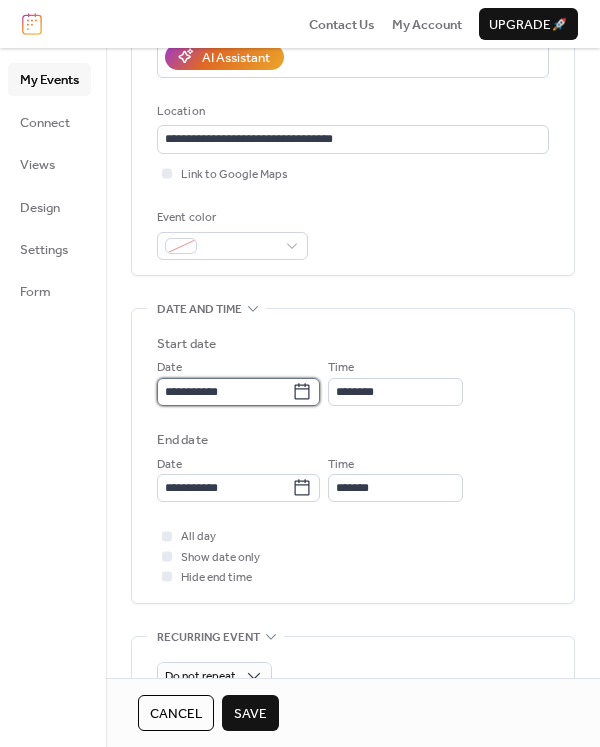 click on "**********" at bounding box center [224, 392] 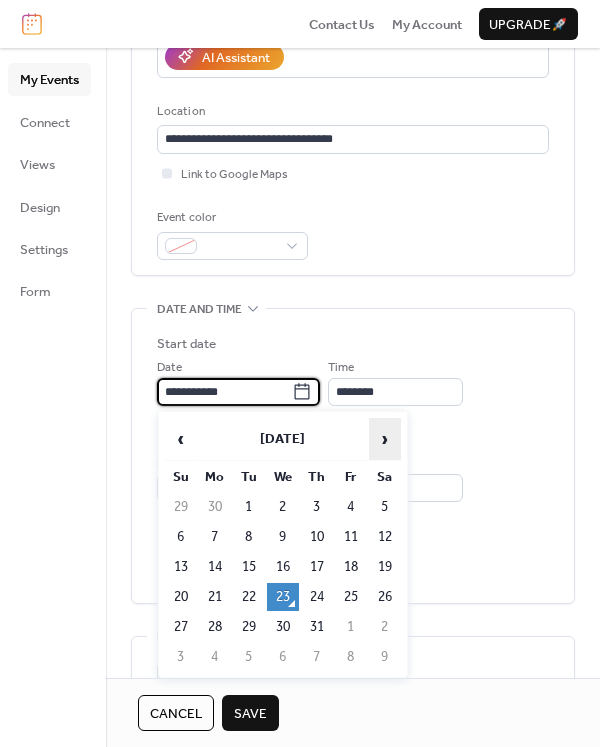 click on "›" at bounding box center [385, 439] 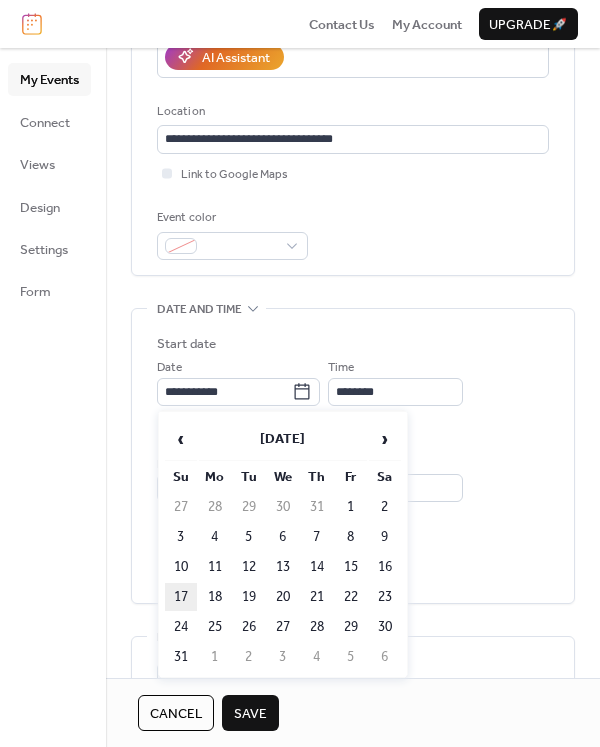 click on "17" at bounding box center (181, 597) 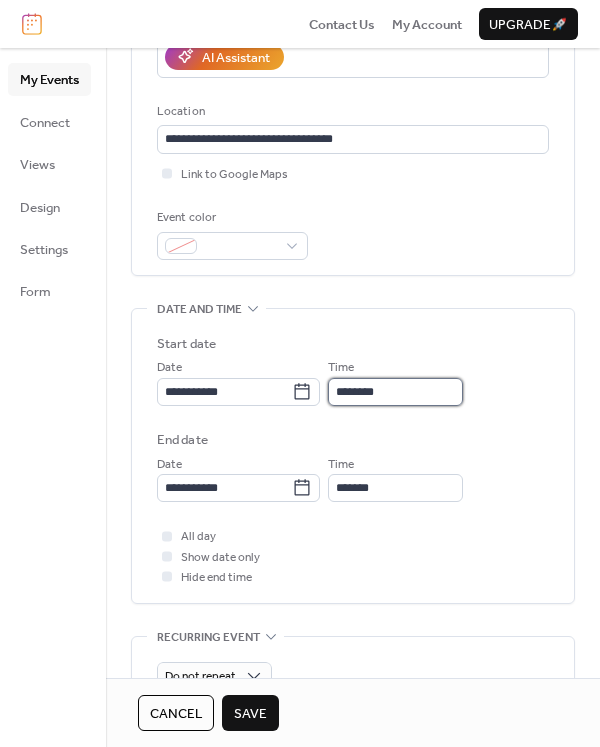 click on "********" at bounding box center [395, 392] 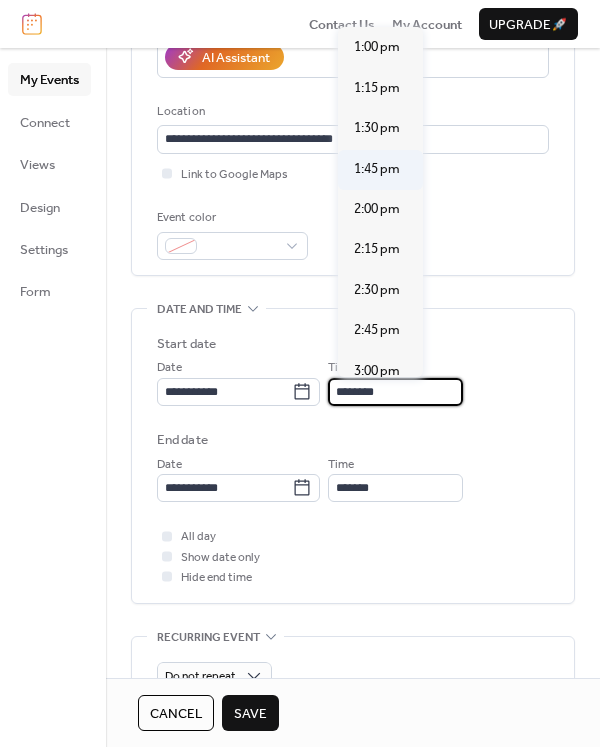 scroll, scrollTop: 2103, scrollLeft: 0, axis: vertical 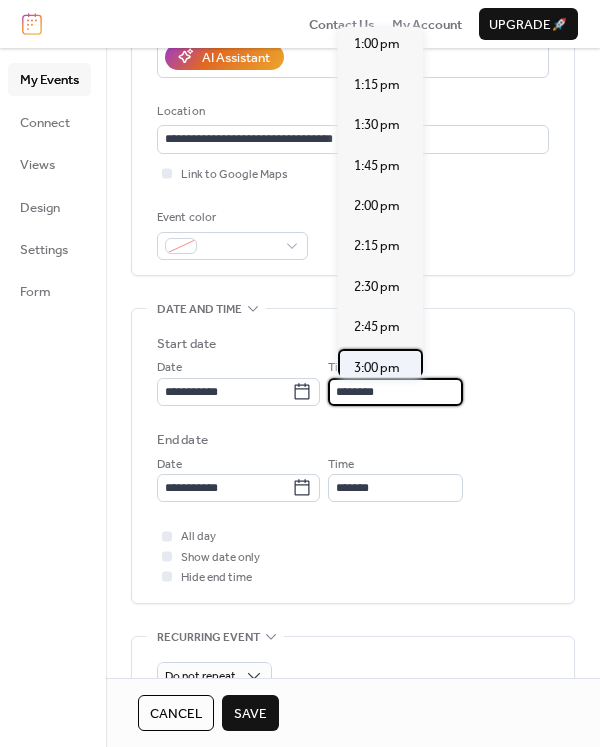 click on "3:00 pm" at bounding box center [377, 368] 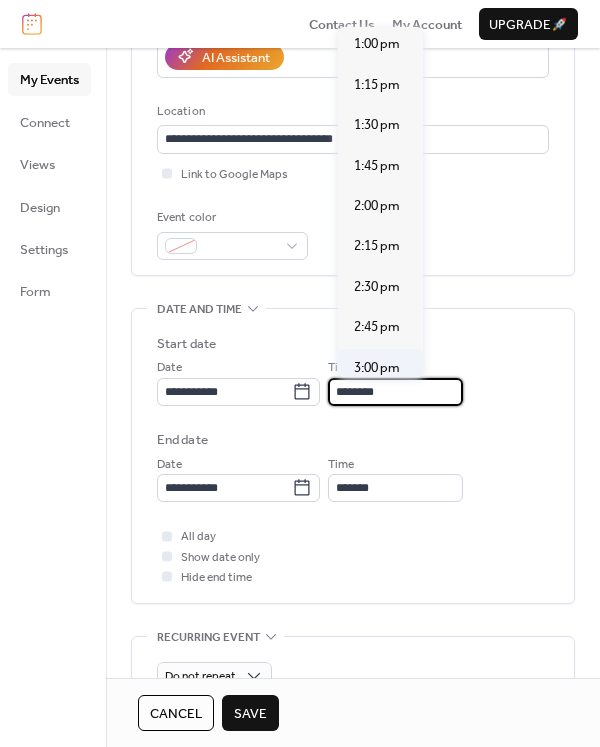 type on "*******" 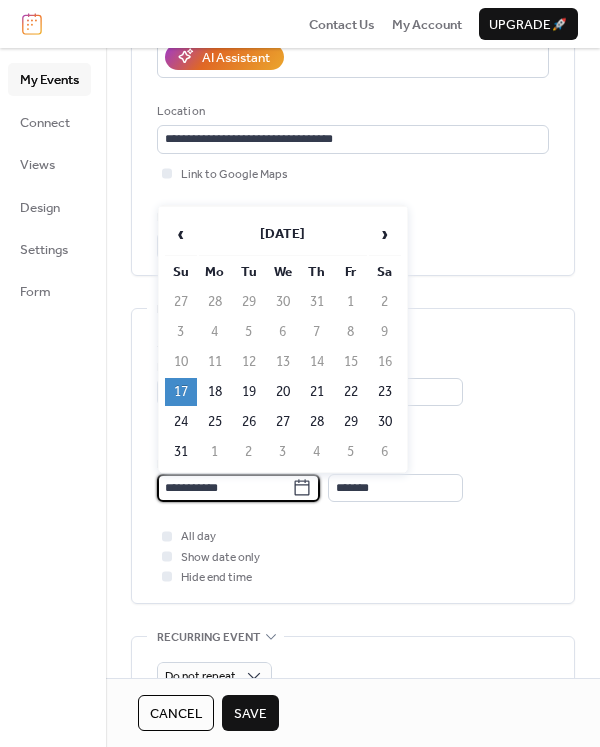 click on "**********" at bounding box center (224, 488) 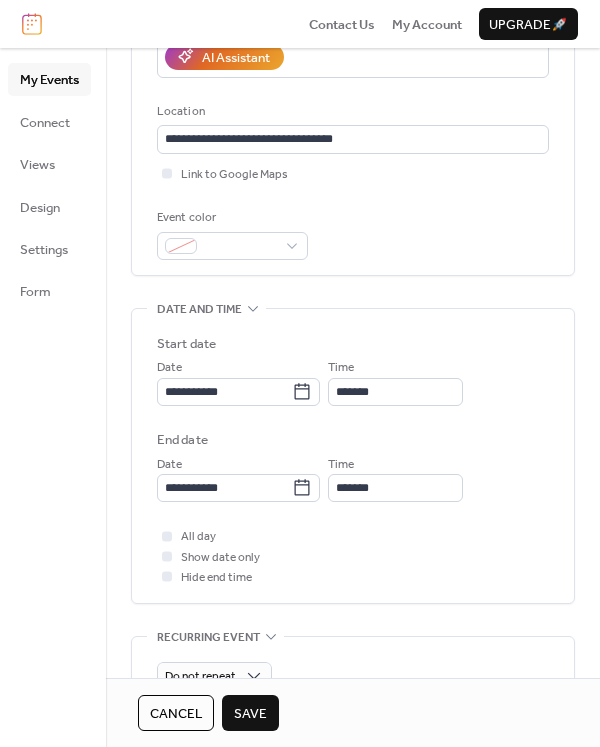 click on "All day Show date only Hide end time" at bounding box center (353, 556) 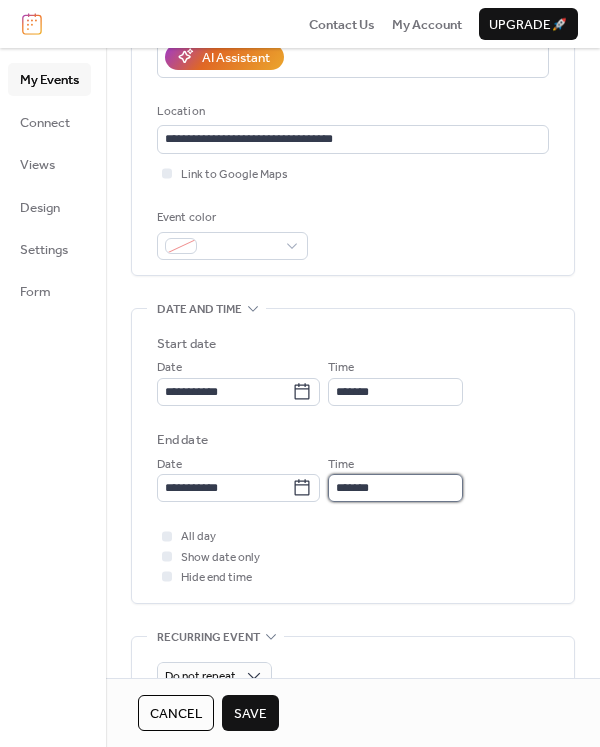 click on "*******" at bounding box center [395, 488] 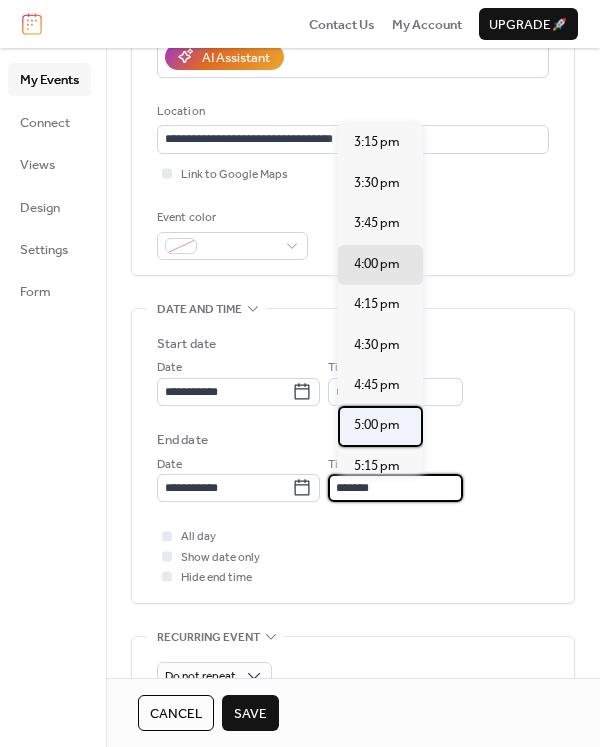 click on "5:00 pm" at bounding box center [377, 425] 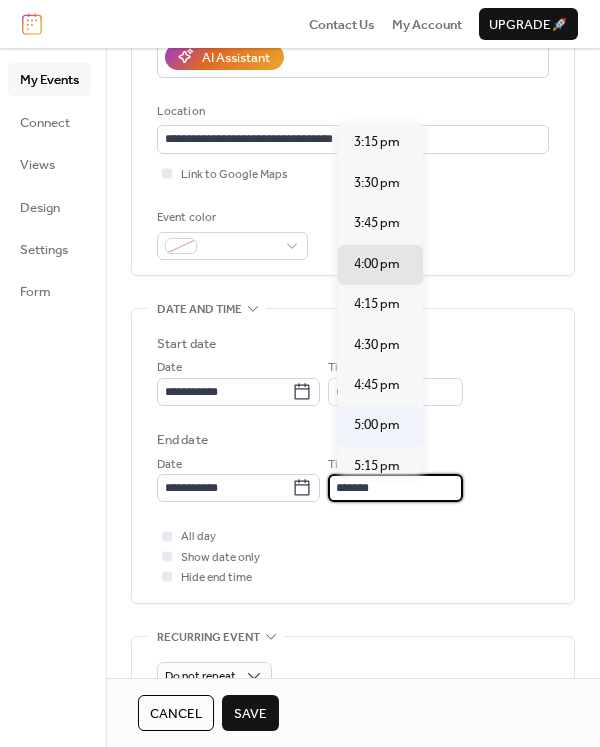 type on "*******" 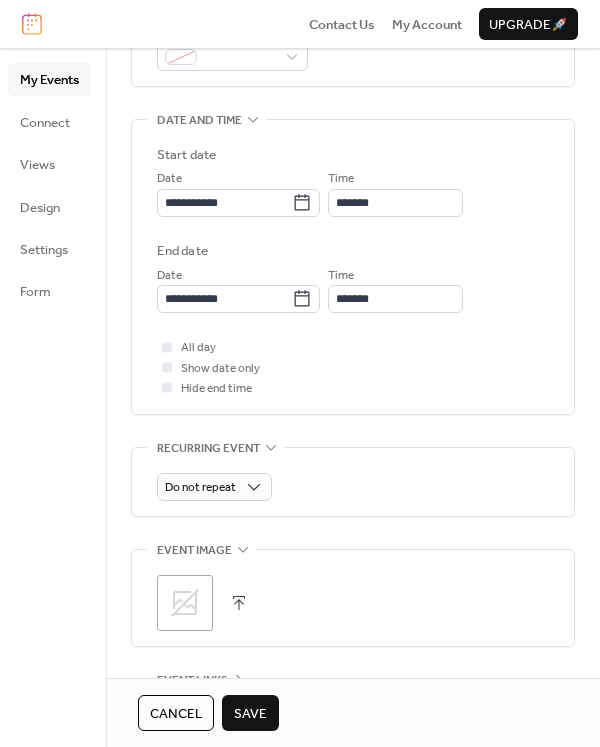 scroll, scrollTop: 668, scrollLeft: 0, axis: vertical 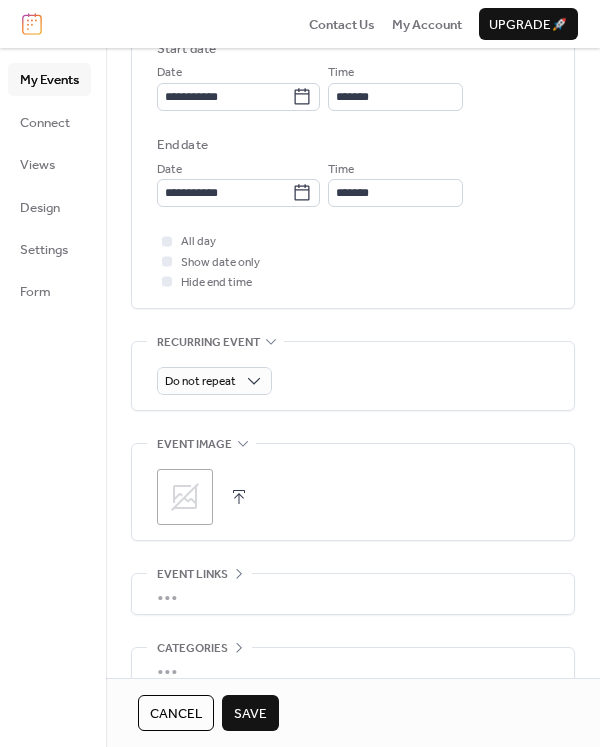 click on "Save" at bounding box center [250, 714] 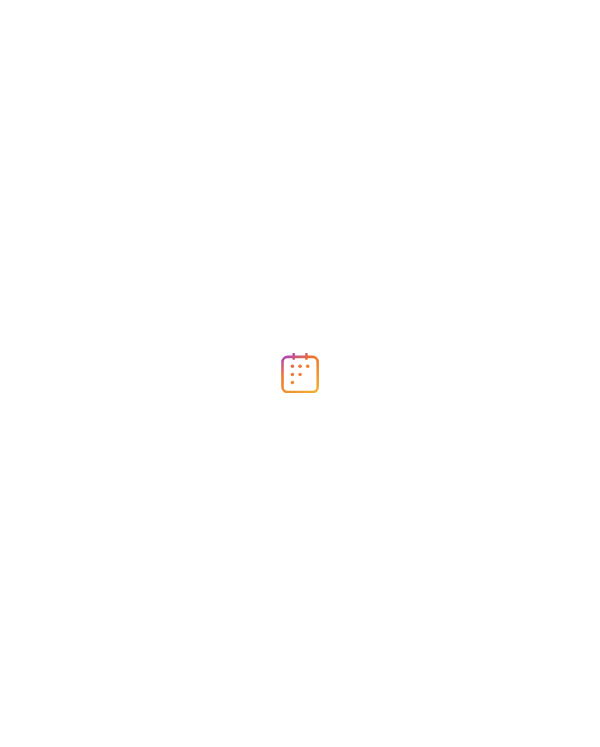 scroll, scrollTop: 0, scrollLeft: 0, axis: both 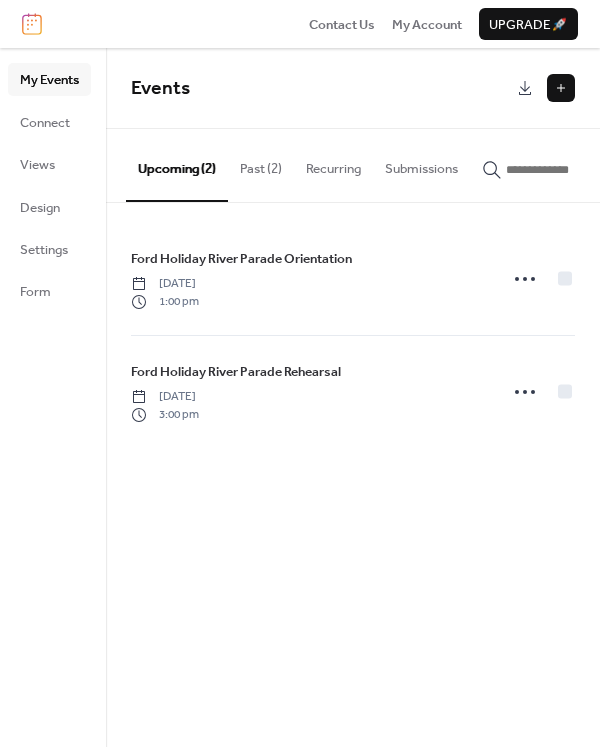 click at bounding box center [561, 88] 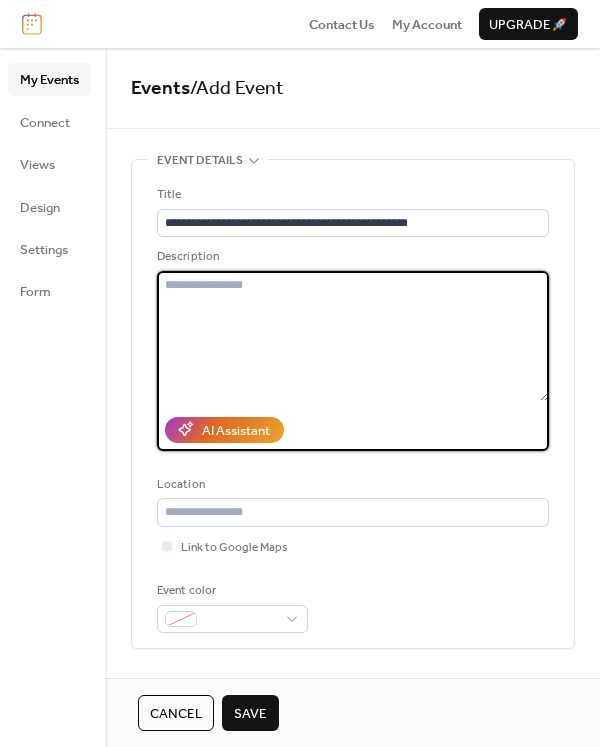 click at bounding box center (353, 336) 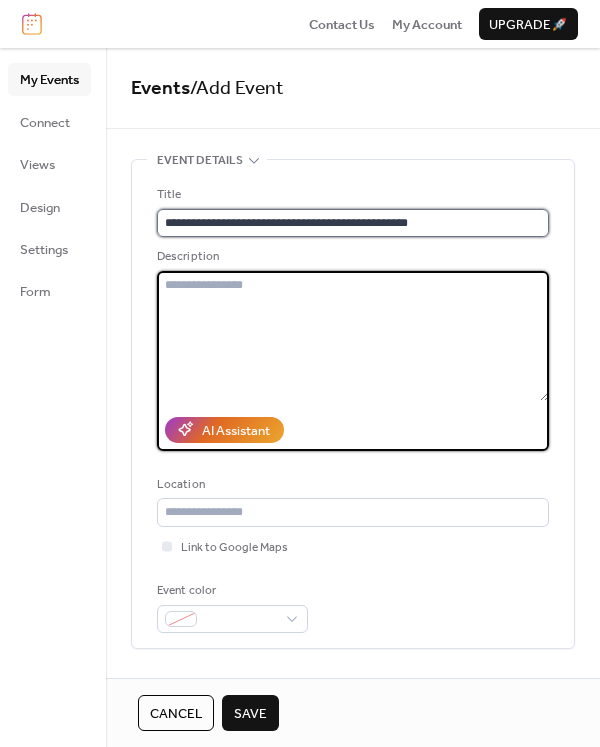 click on "**********" at bounding box center [353, 223] 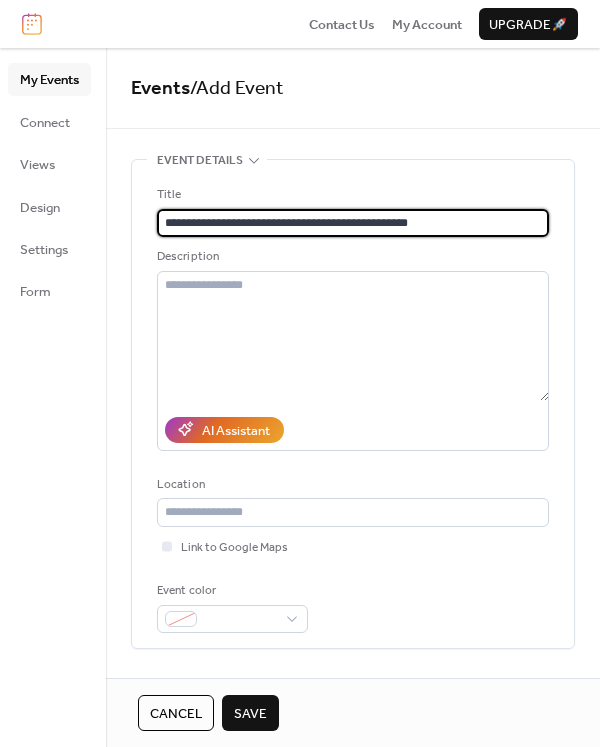 click on "**********" at bounding box center [353, 223] 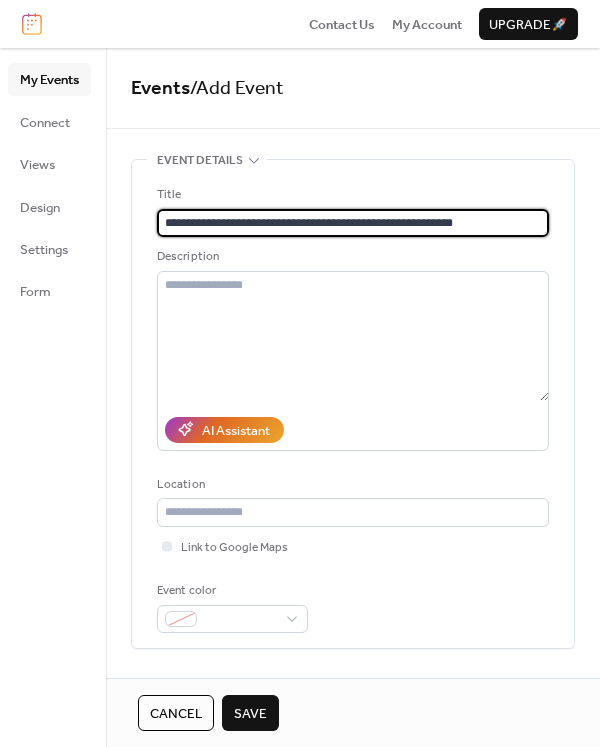click on "**********" at bounding box center (353, 223) 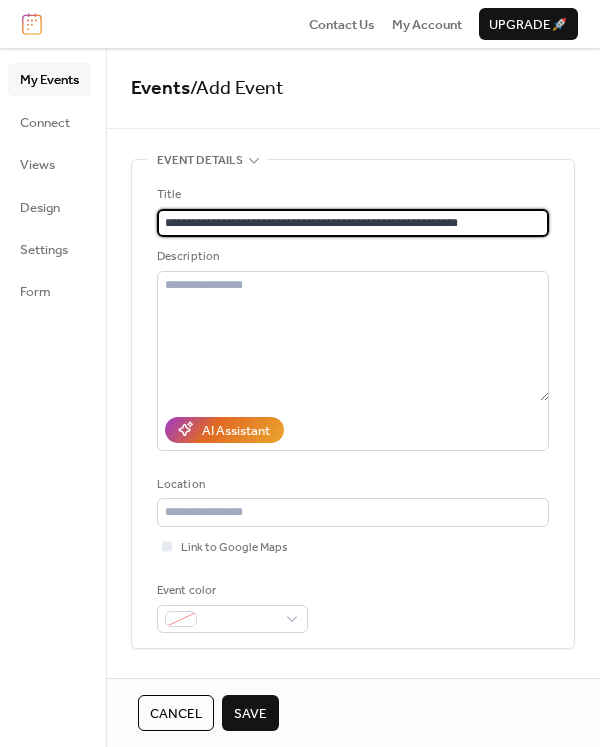 click on "**********" at bounding box center [353, 223] 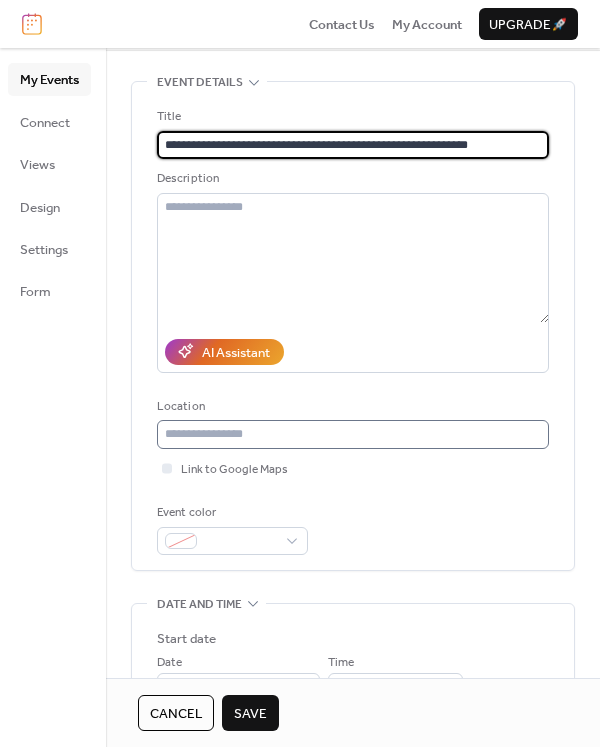 scroll, scrollTop: 176, scrollLeft: 0, axis: vertical 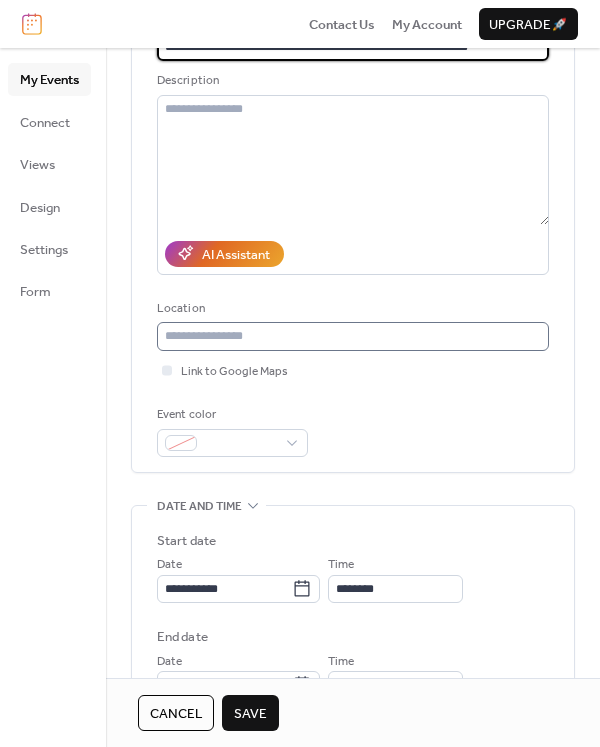 type on "**********" 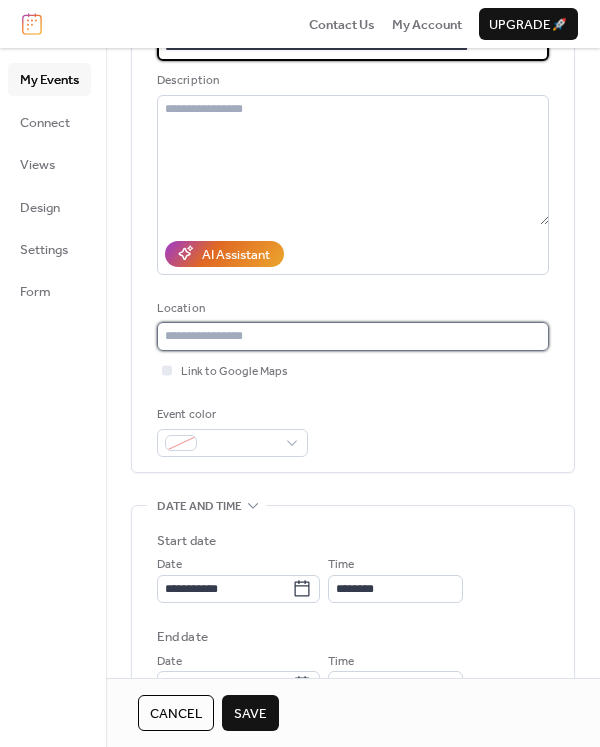 click at bounding box center (353, 336) 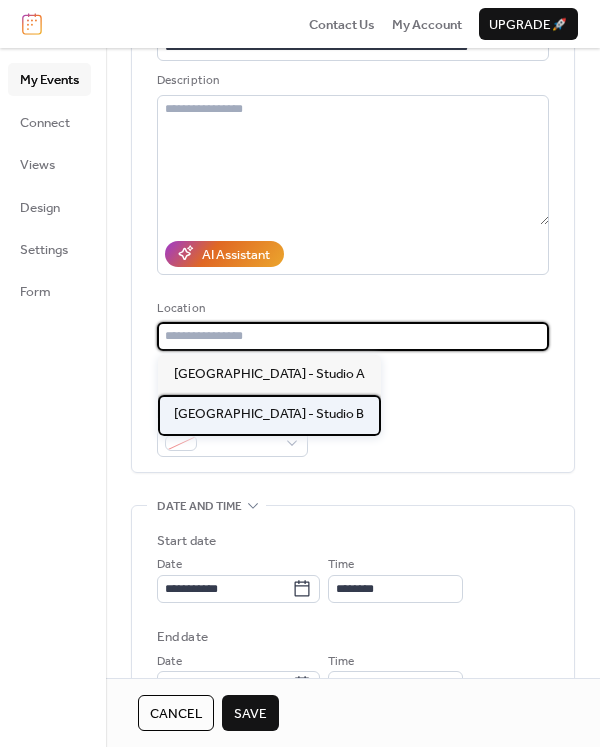 click on "[GEOGRAPHIC_DATA] - Studio B" at bounding box center (269, 414) 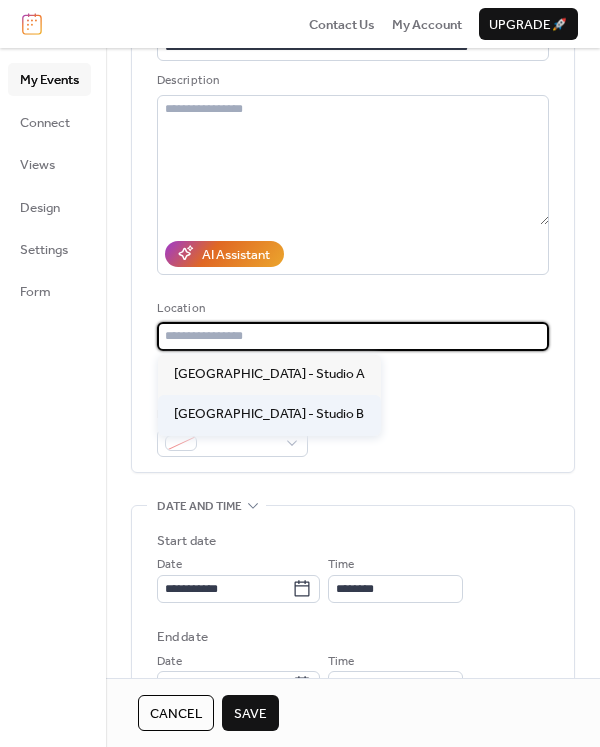 type on "**********" 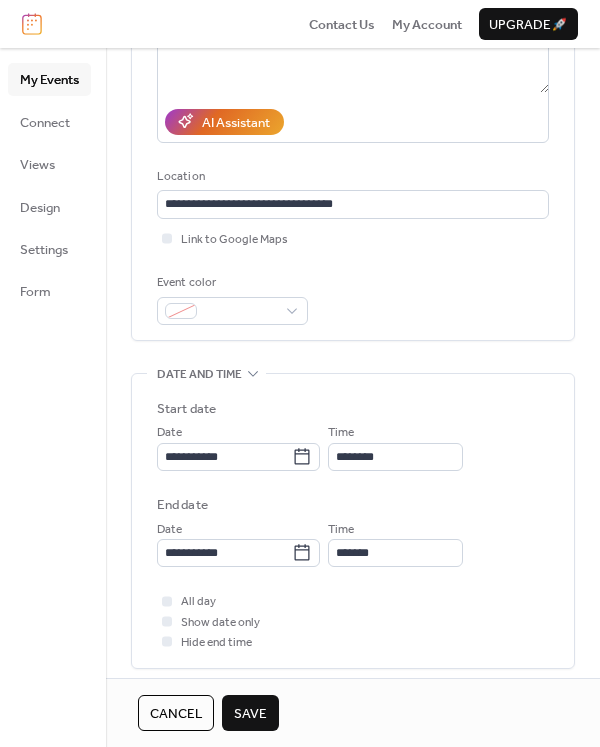 scroll, scrollTop: 324, scrollLeft: 0, axis: vertical 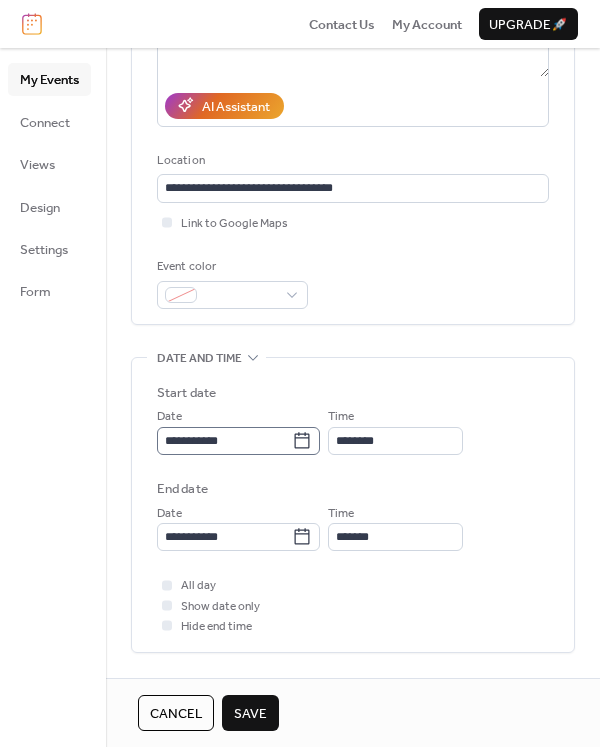 click 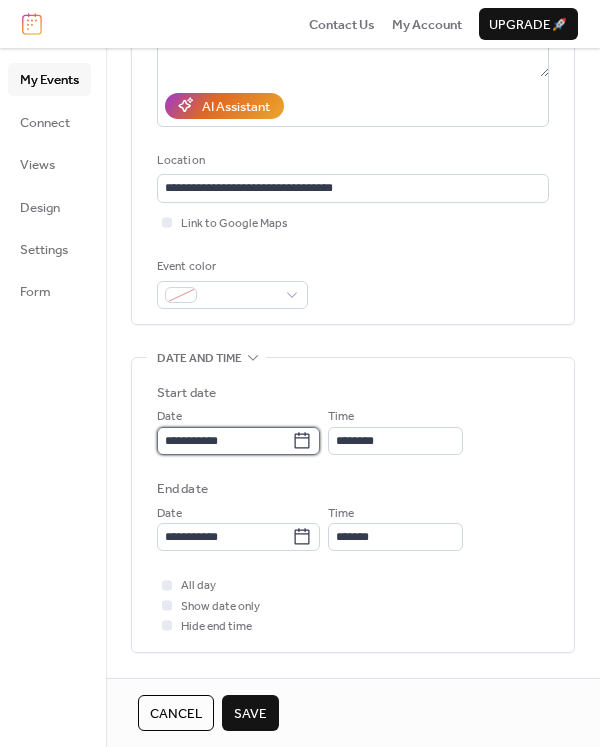 click on "**********" at bounding box center (224, 441) 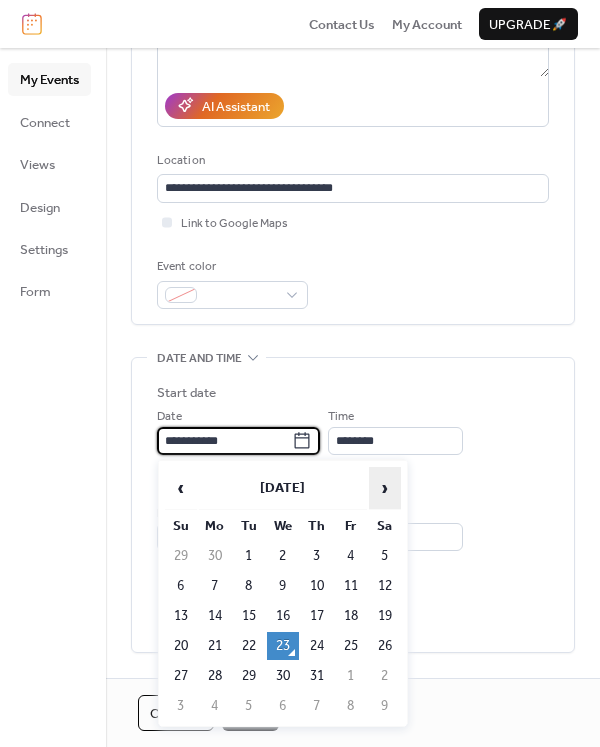 click on "›" at bounding box center (385, 488) 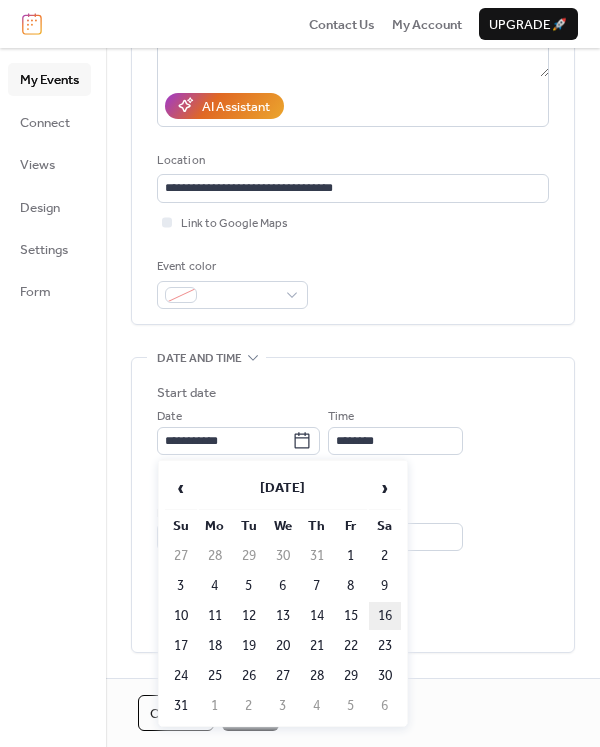 click on "16" at bounding box center (385, 616) 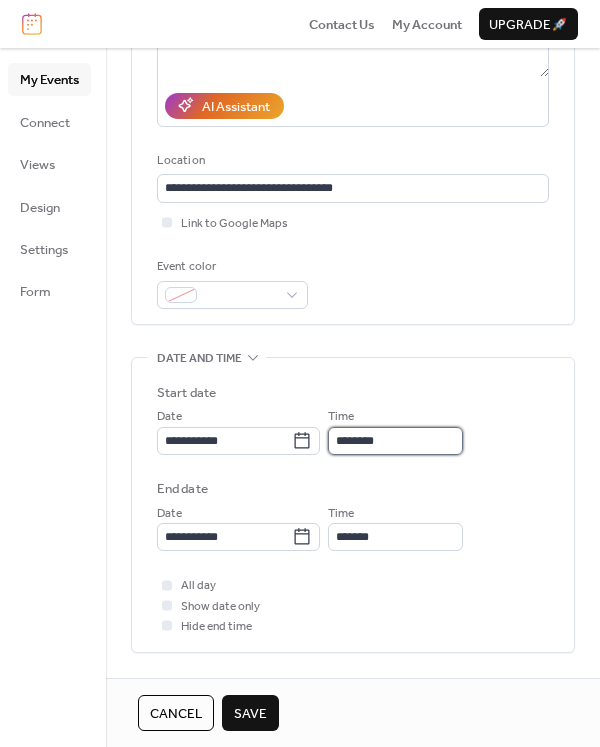 click on "********" at bounding box center (395, 441) 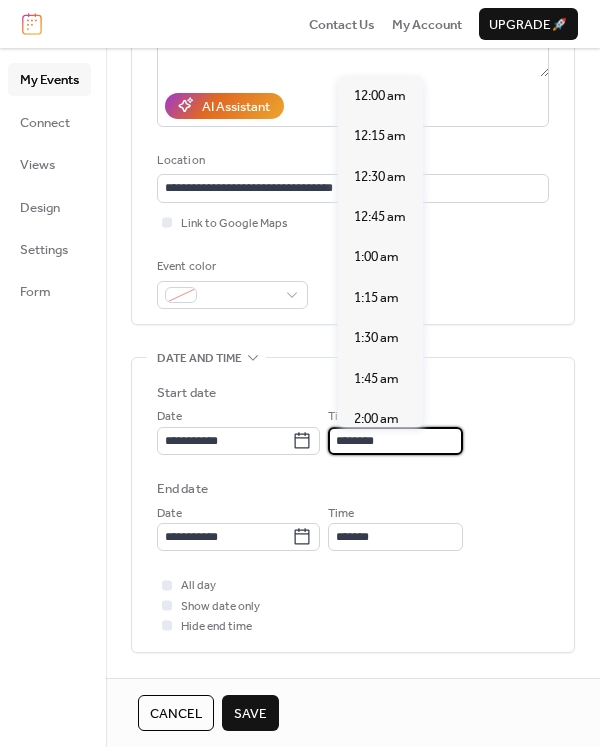 scroll, scrollTop: 1915, scrollLeft: 0, axis: vertical 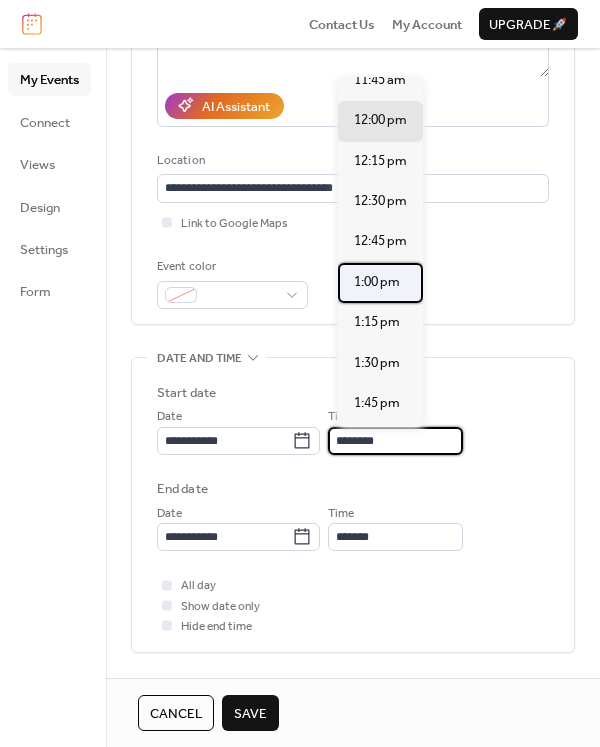 click on "1:00 pm" at bounding box center [377, 282] 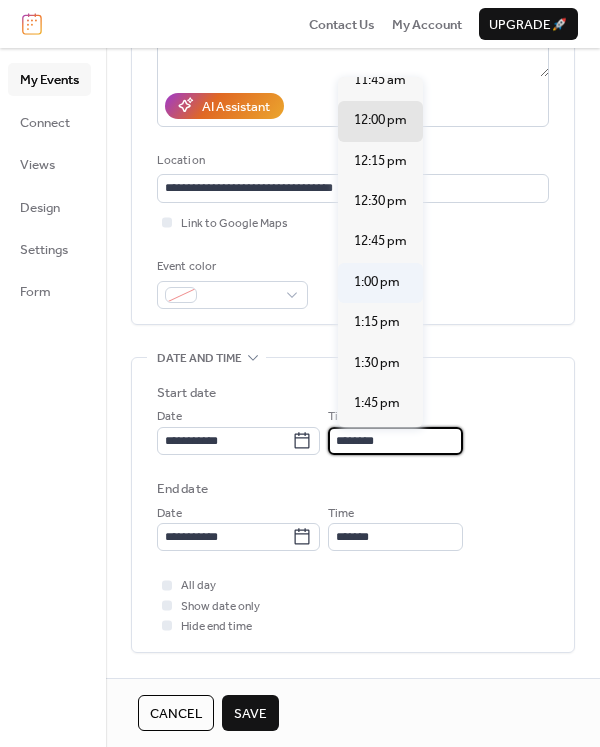 type on "*******" 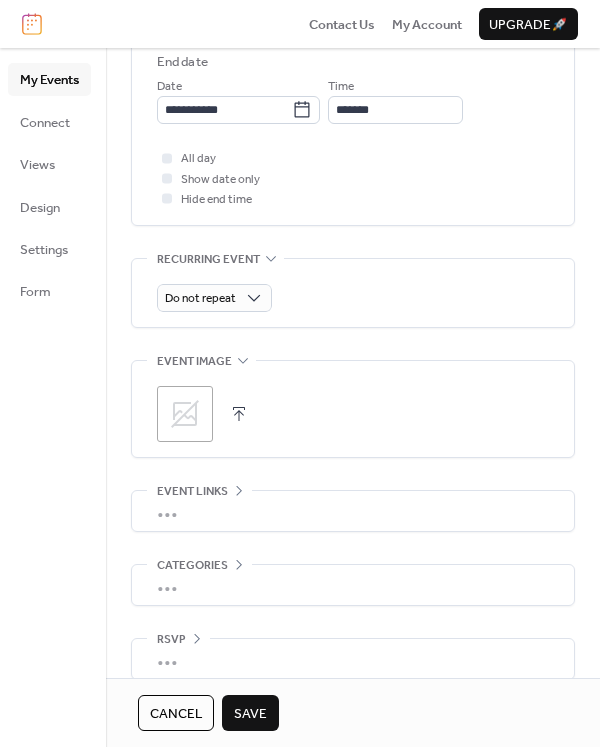 scroll, scrollTop: 628, scrollLeft: 0, axis: vertical 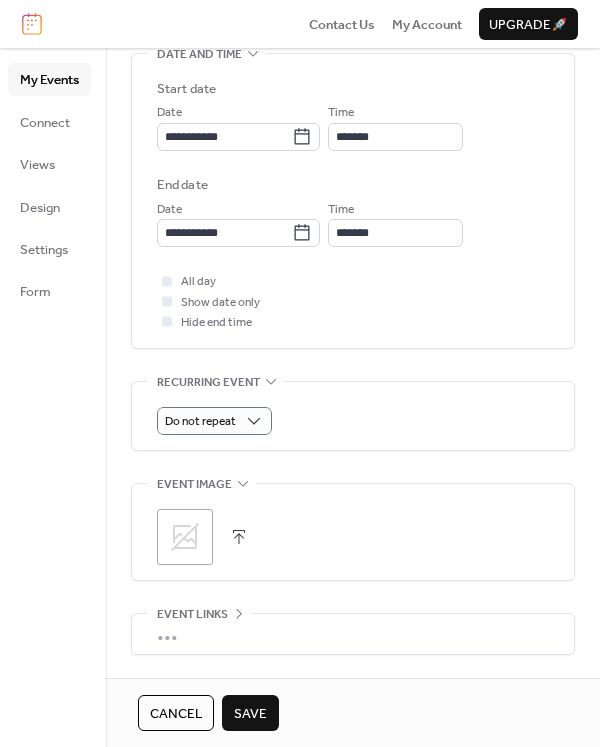 drag, startPoint x: 317, startPoint y: 420, endPoint x: 272, endPoint y: 488, distance: 81.5414 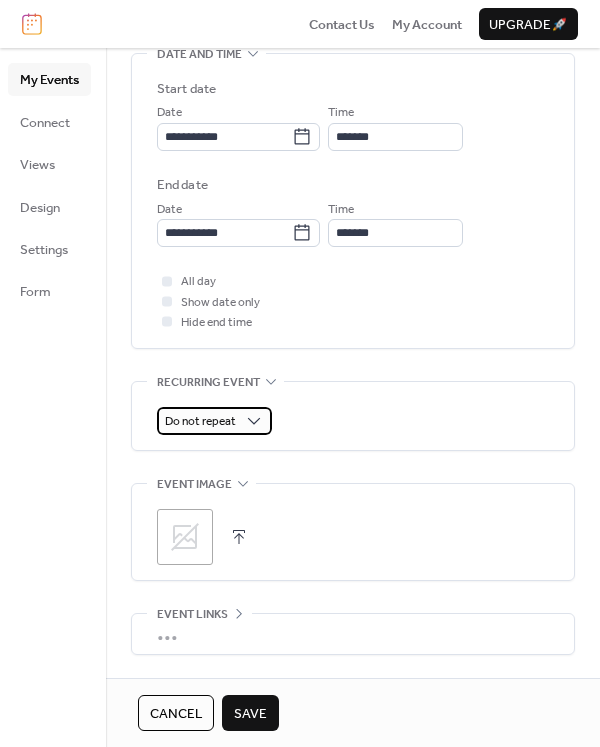 click on "Do not repeat" at bounding box center (214, 421) 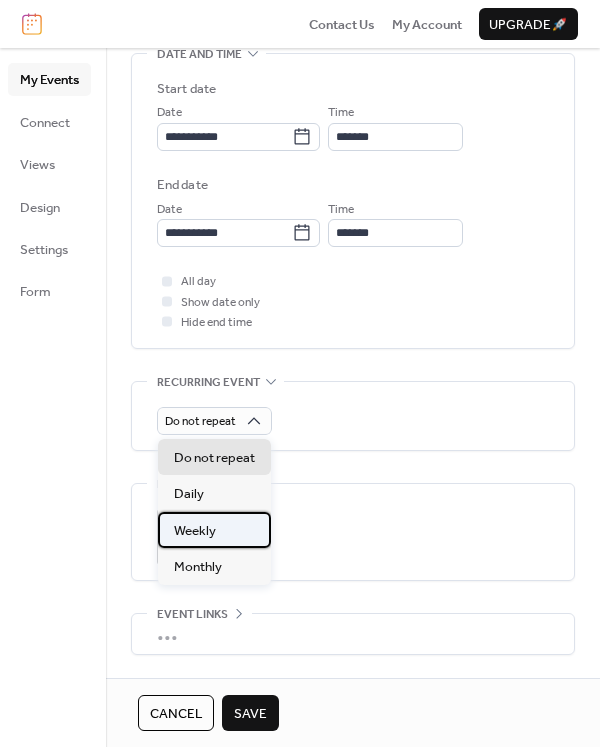 click on "Weekly" at bounding box center (195, 531) 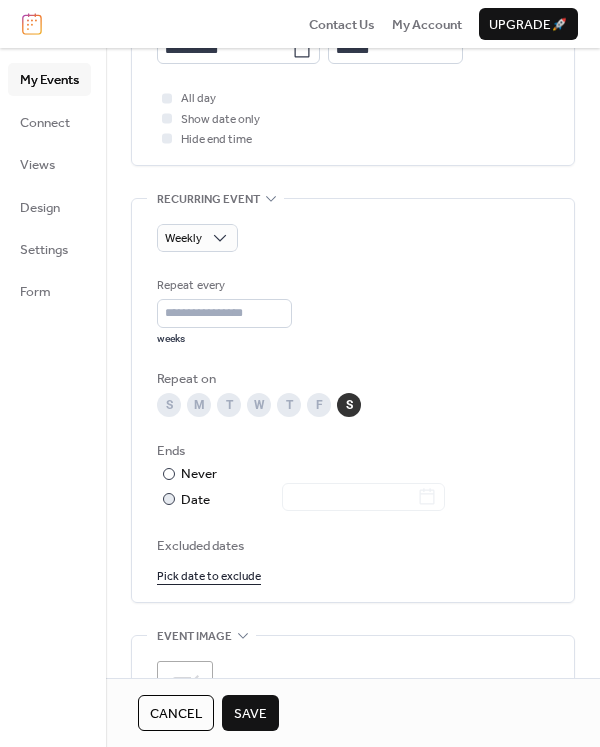 scroll, scrollTop: 825, scrollLeft: 0, axis: vertical 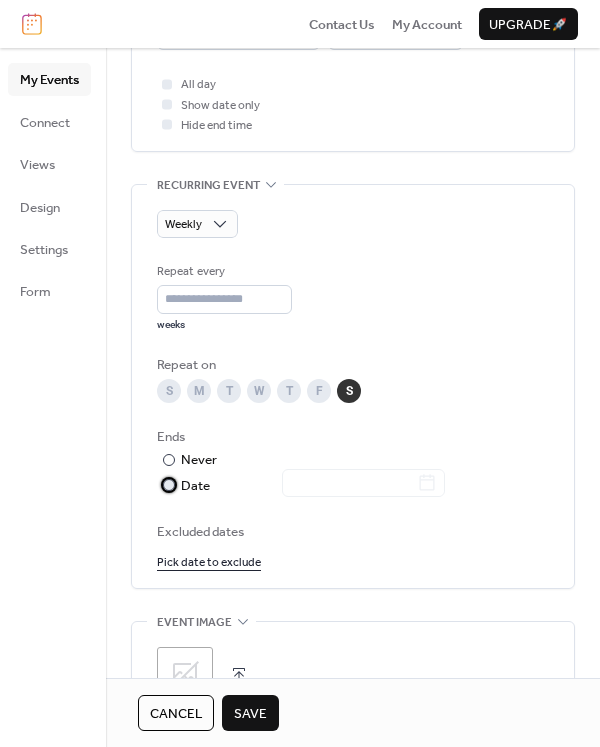 click on "Date" at bounding box center [313, 486] 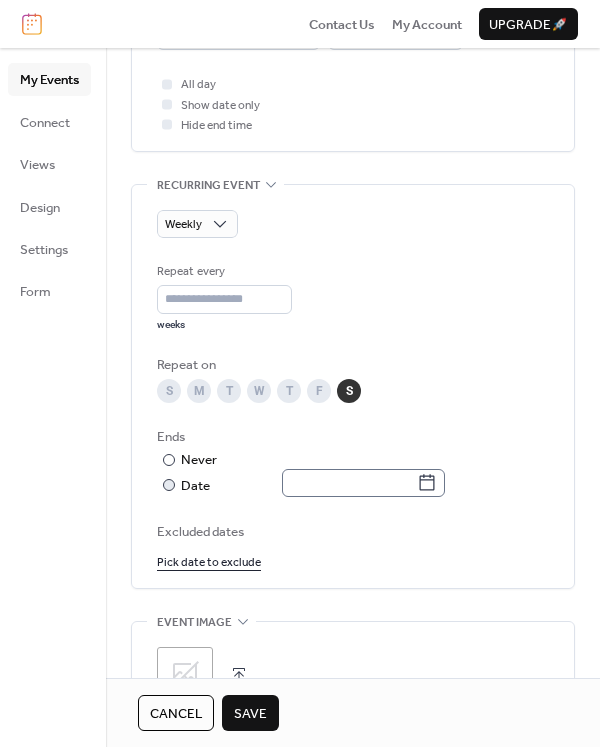 click 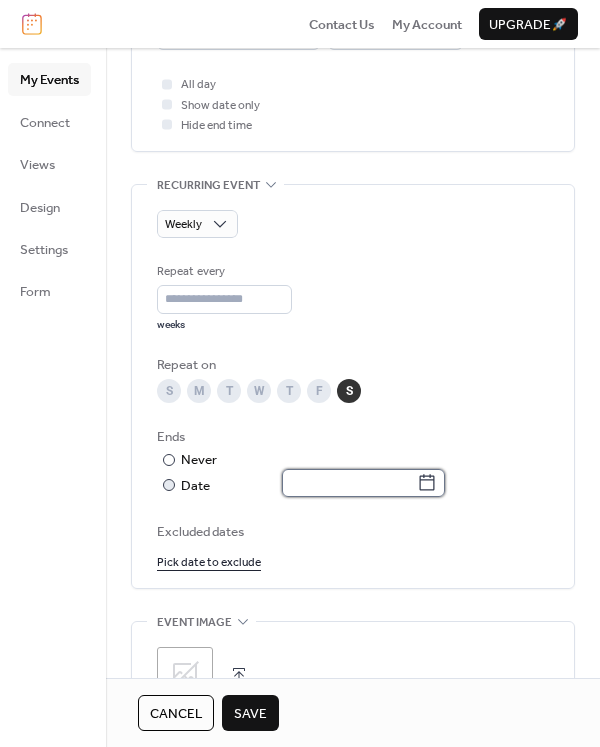 click at bounding box center (349, 483) 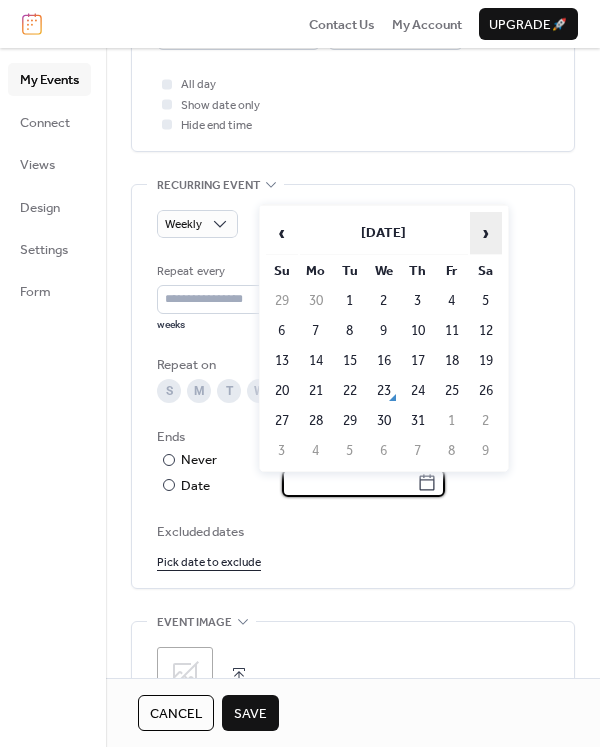 click on "›" at bounding box center (486, 233) 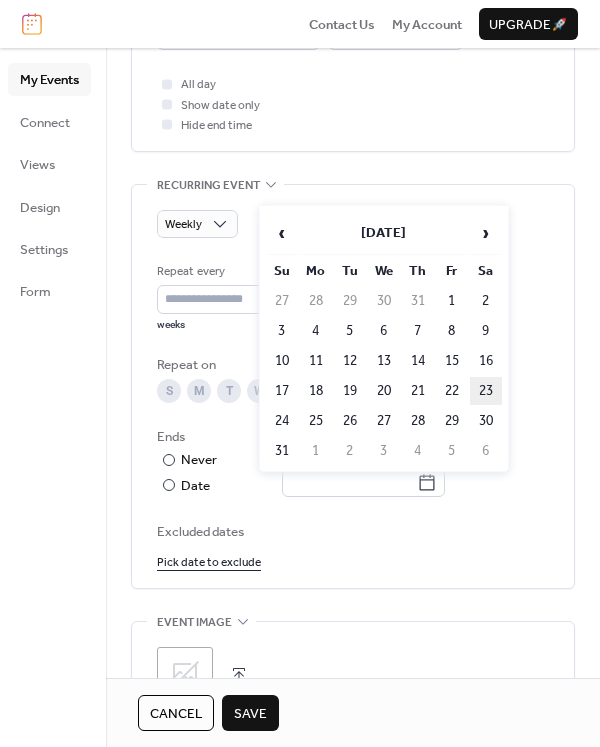 click on "23" at bounding box center (486, 391) 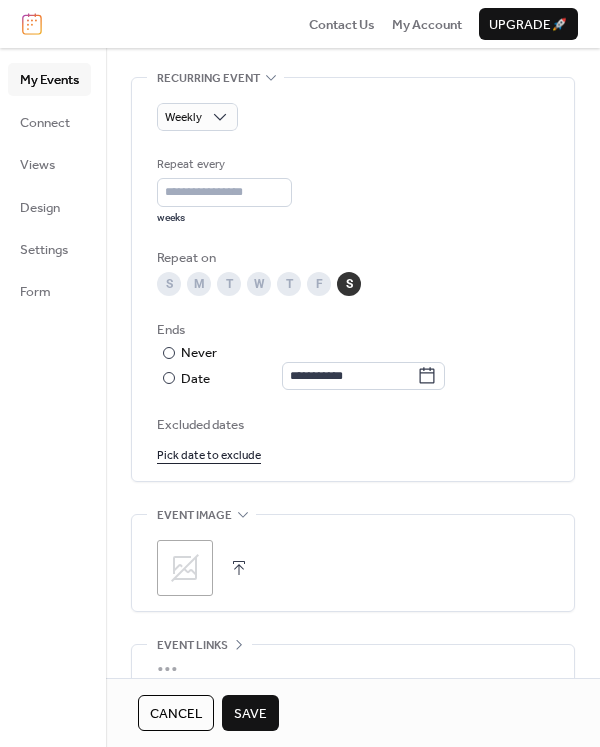 scroll, scrollTop: 945, scrollLeft: 0, axis: vertical 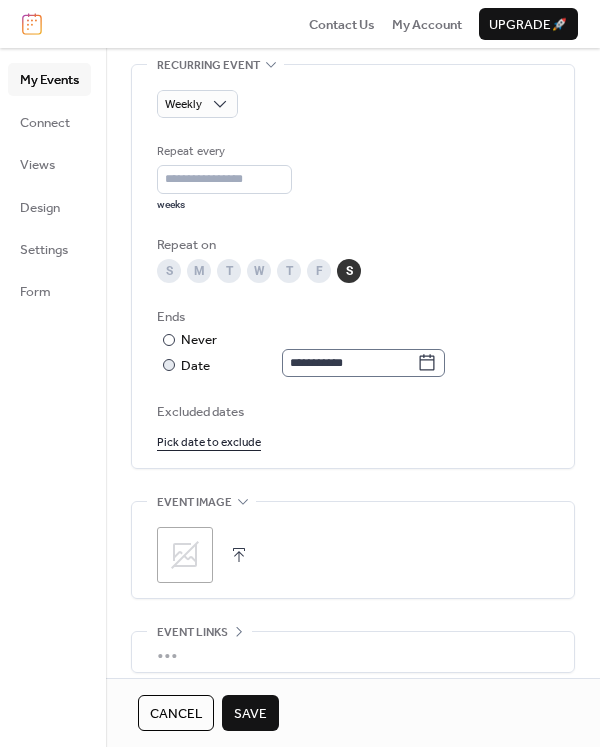 click 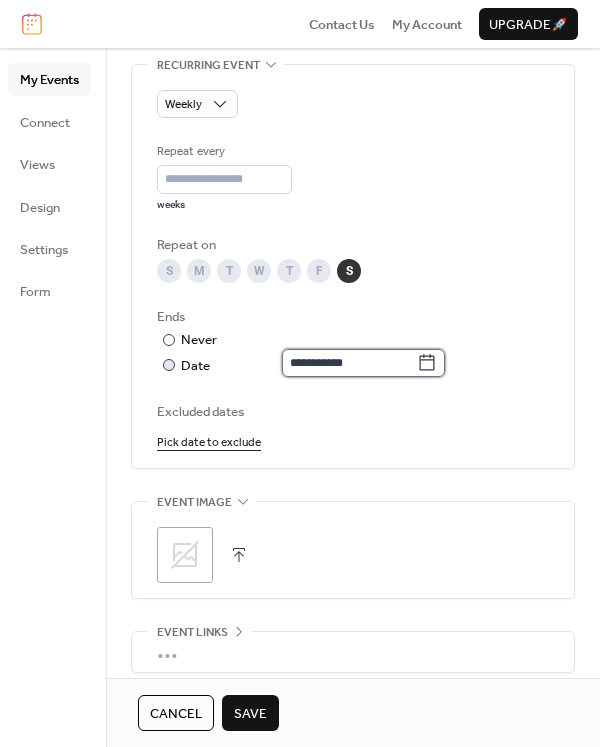 click on "**********" at bounding box center (349, 363) 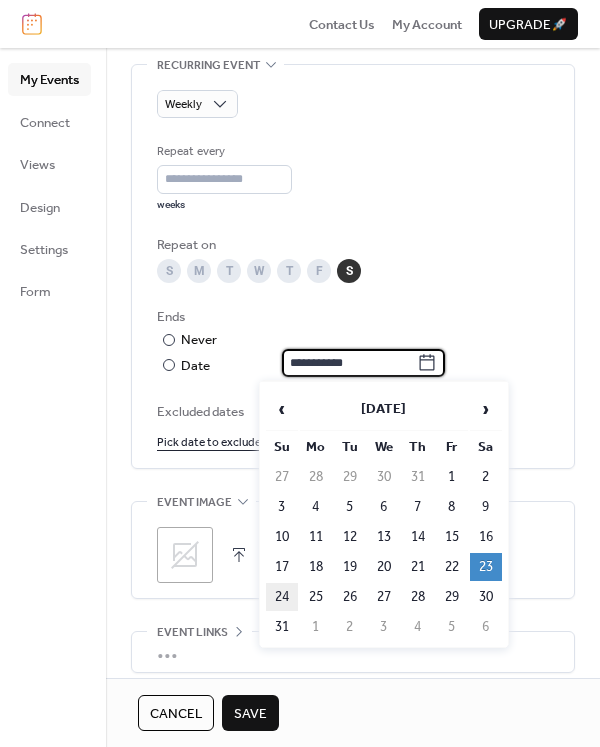click on "24" at bounding box center (282, 597) 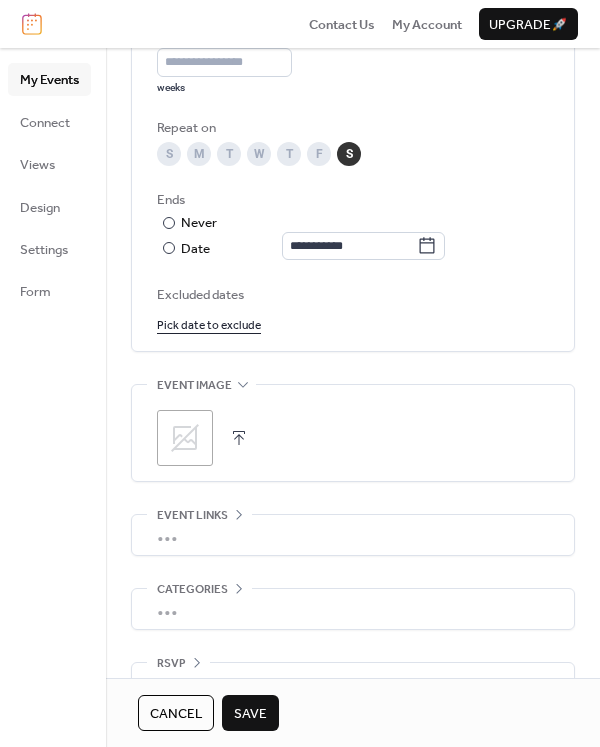 scroll, scrollTop: 1064, scrollLeft: 0, axis: vertical 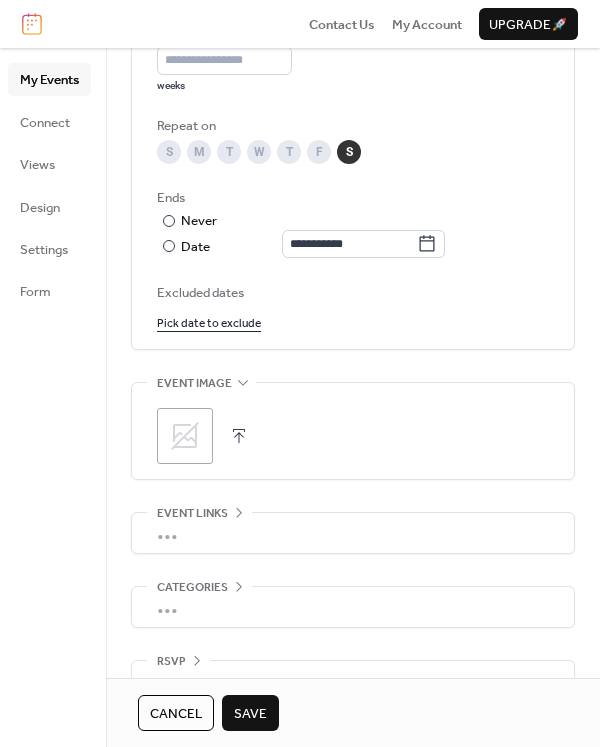 click on "Save" at bounding box center [250, 713] 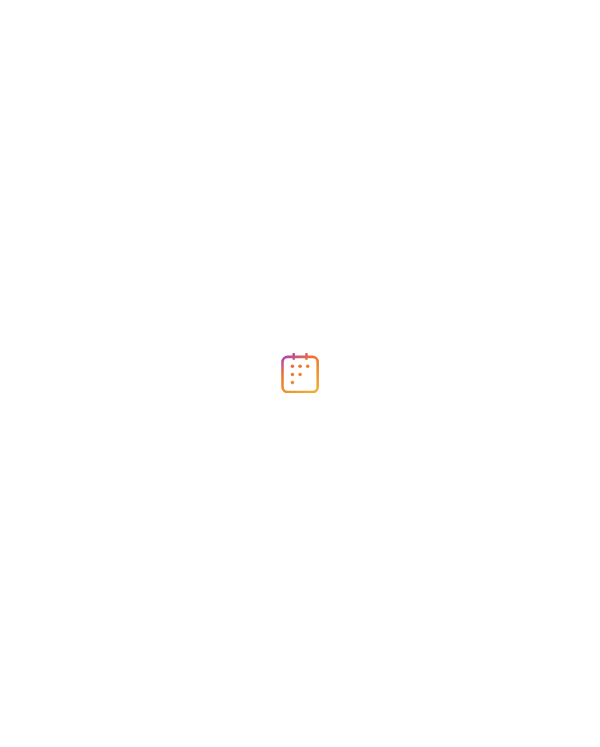 scroll, scrollTop: 0, scrollLeft: 0, axis: both 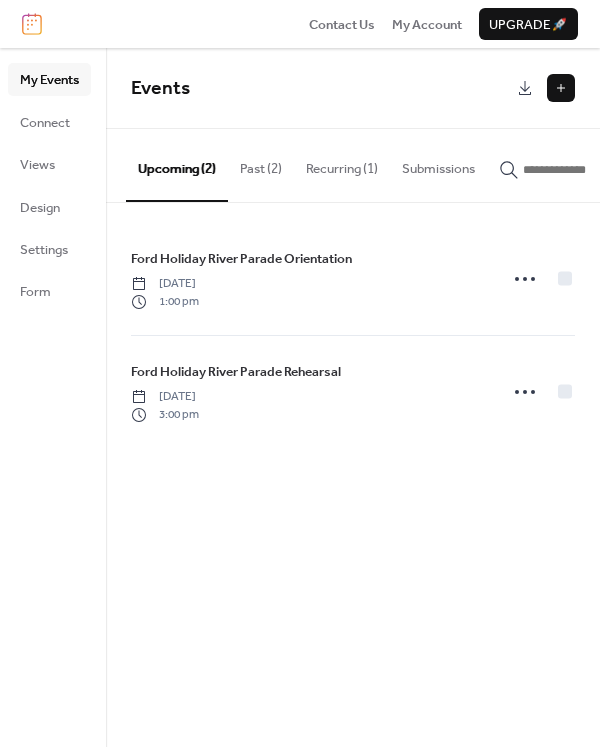 click at bounding box center (561, 88) 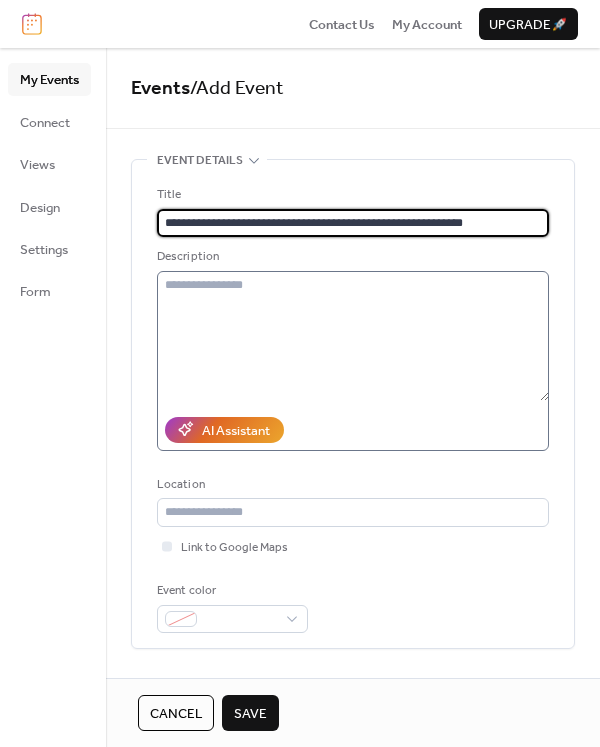 type on "**********" 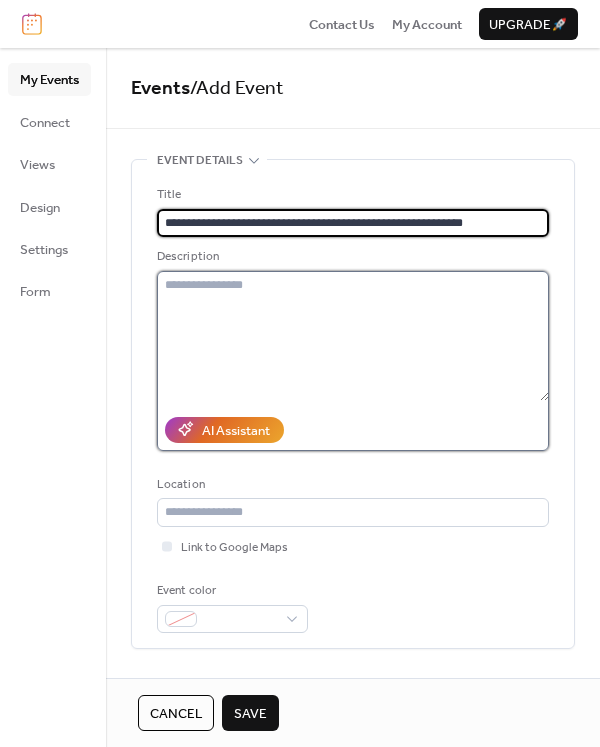 click at bounding box center (353, 336) 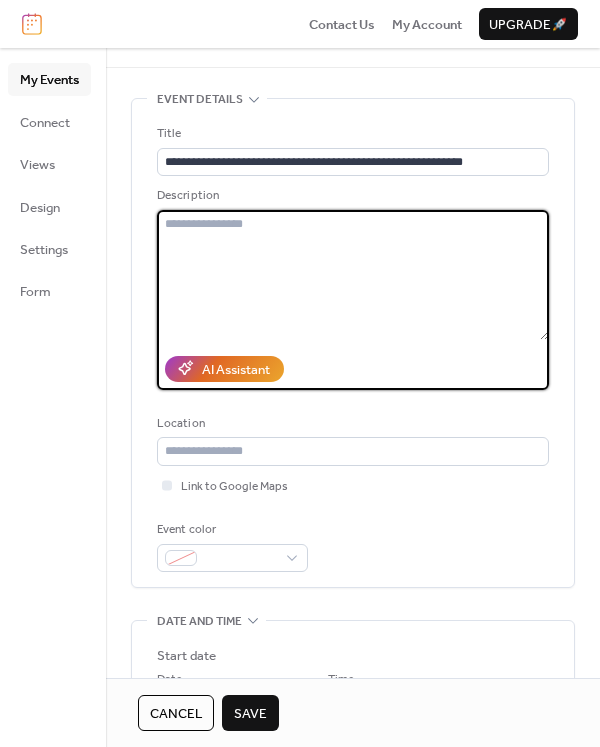 scroll, scrollTop: 153, scrollLeft: 0, axis: vertical 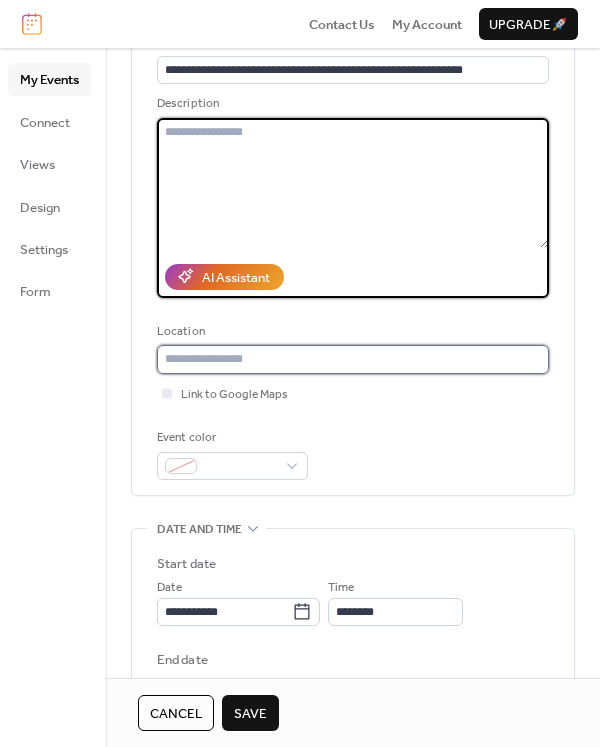 click at bounding box center (353, 359) 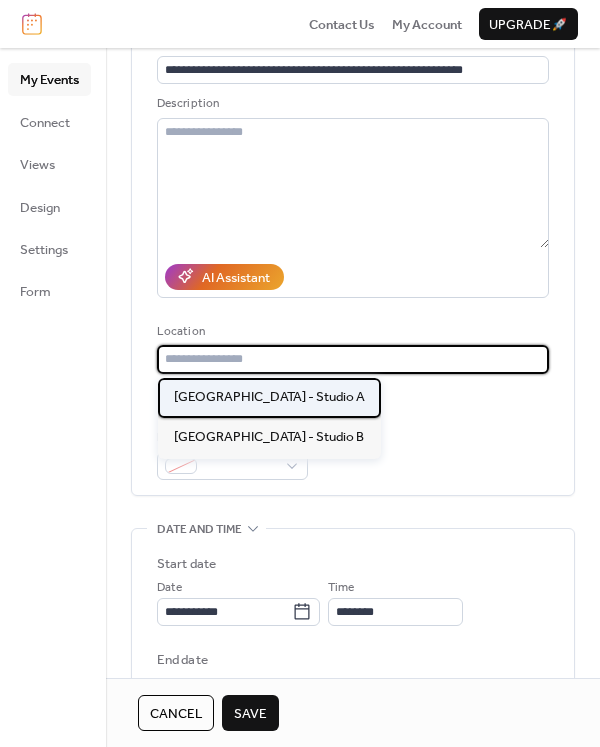 click on "[GEOGRAPHIC_DATA] - Studio A" at bounding box center [269, 398] 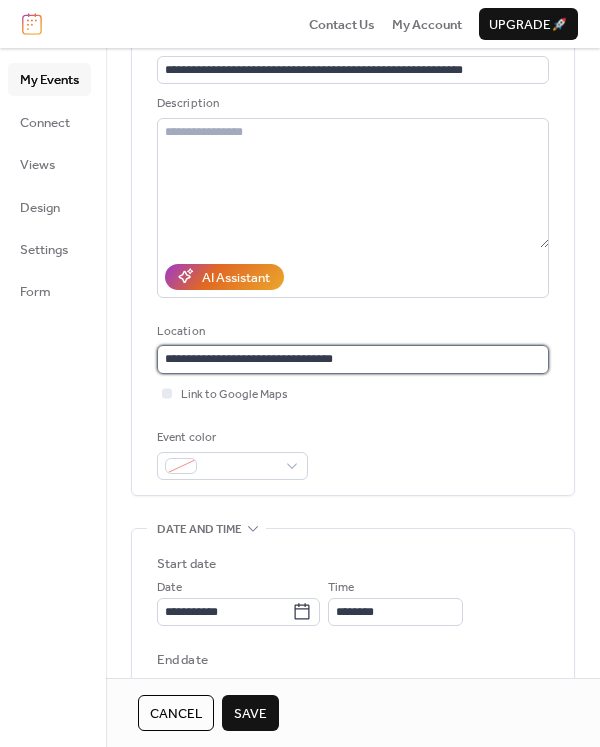 click on "**********" at bounding box center [353, 359] 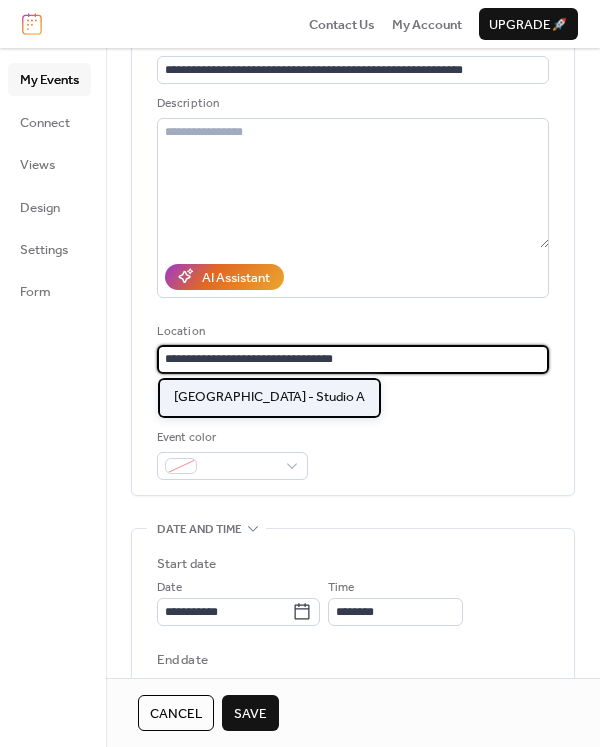 click on "[GEOGRAPHIC_DATA] - Studio A" at bounding box center (269, 398) 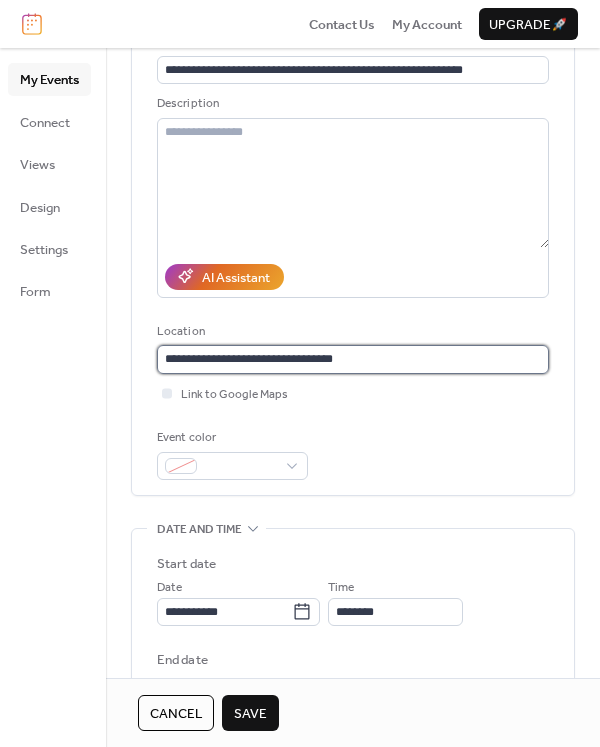 click on "**********" at bounding box center (353, 359) 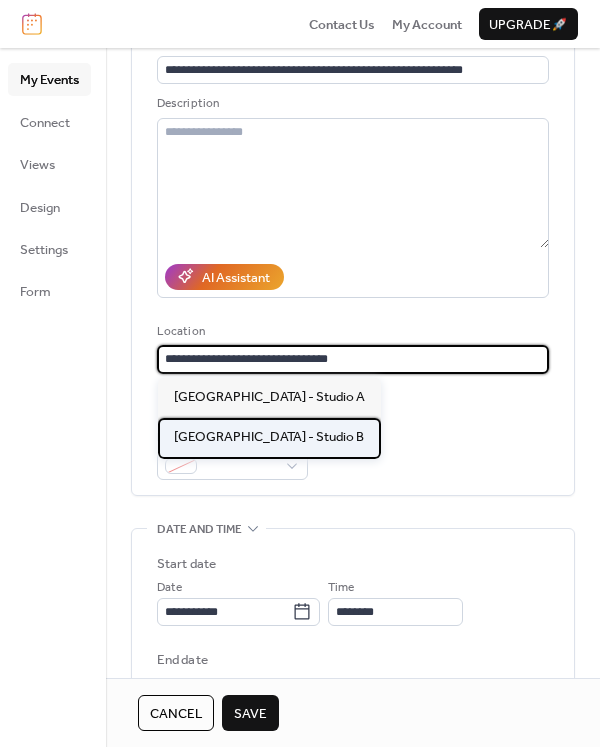 click on "[GEOGRAPHIC_DATA] - Studio B" at bounding box center [269, 437] 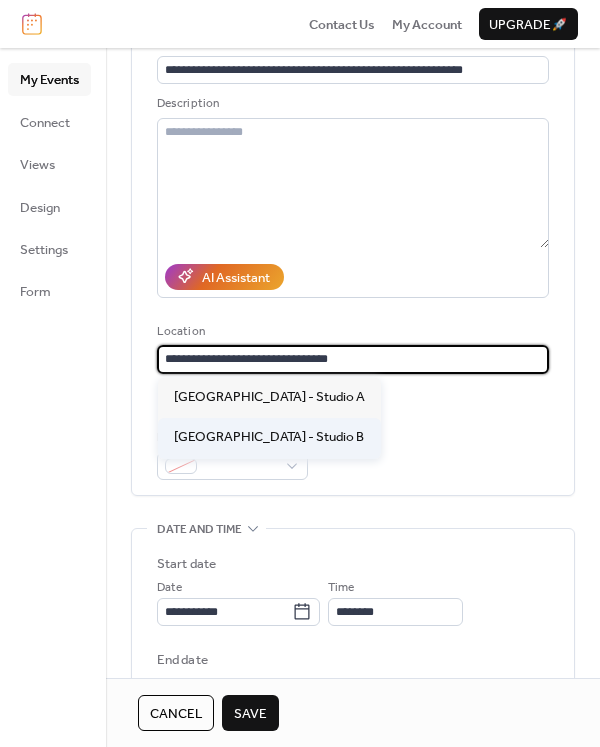 type on "**********" 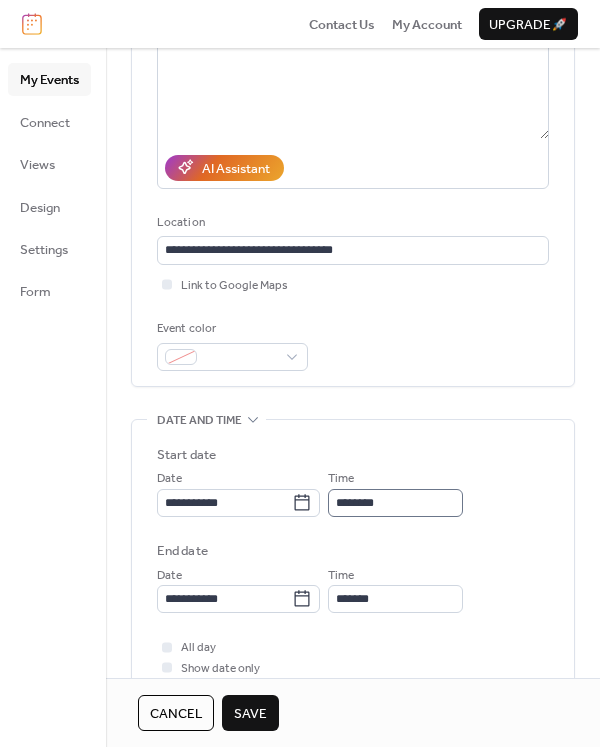 scroll, scrollTop: 266, scrollLeft: 0, axis: vertical 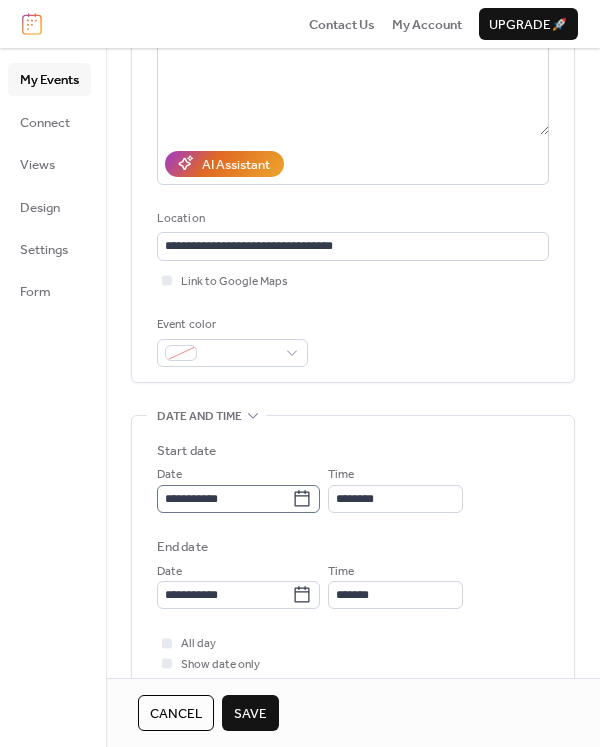 click 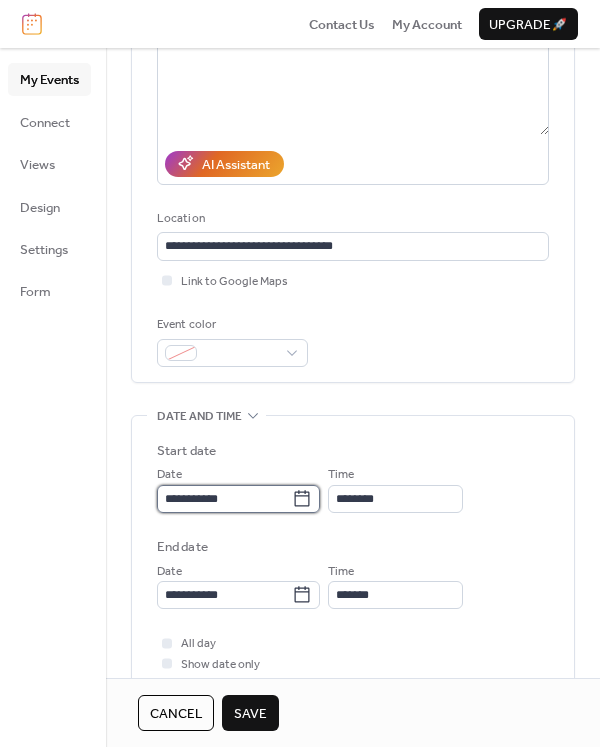 click on "**********" at bounding box center [224, 499] 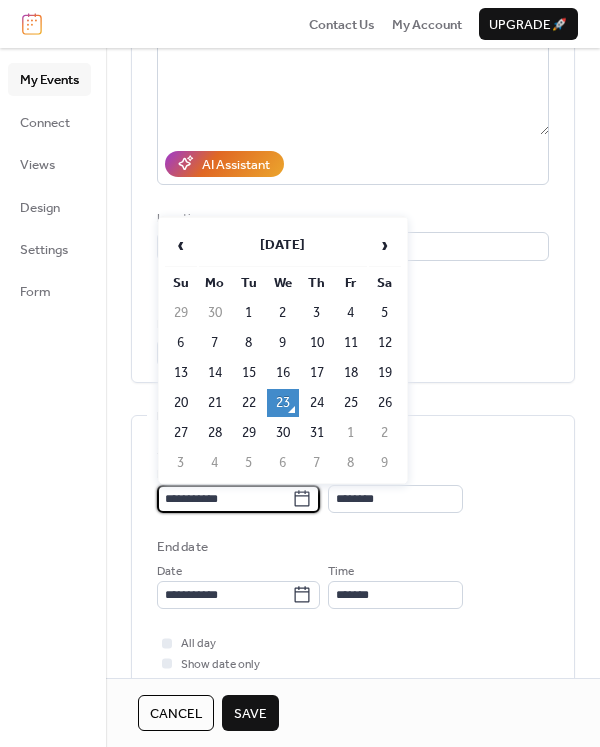 drag, startPoint x: 381, startPoint y: 259, endPoint x: 401, endPoint y: 364, distance: 106.887794 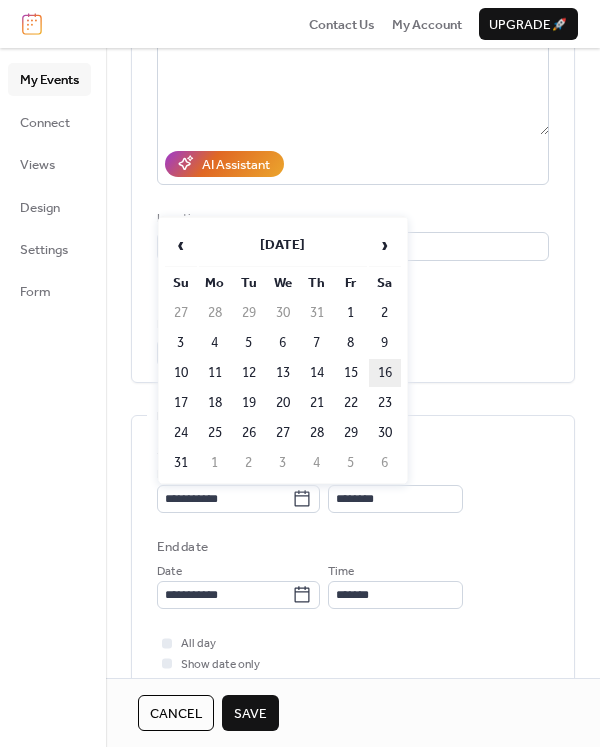 click on "16" at bounding box center (385, 373) 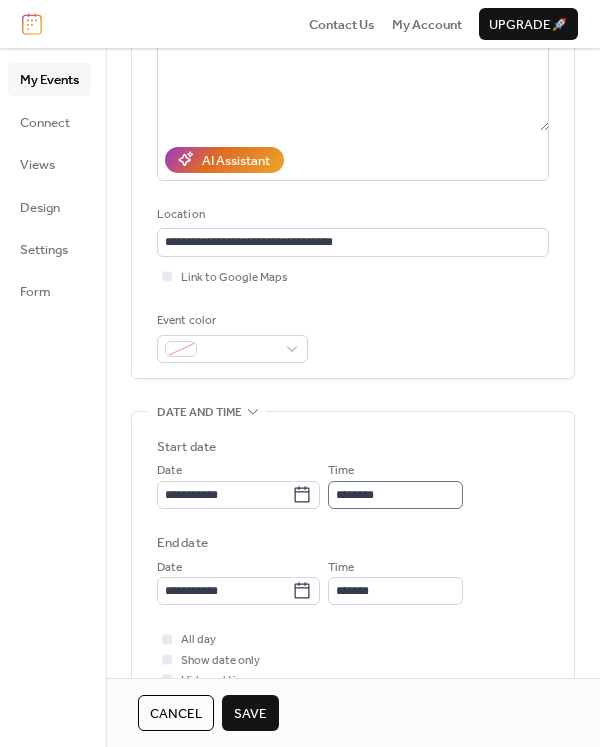 scroll, scrollTop: 270, scrollLeft: 0, axis: vertical 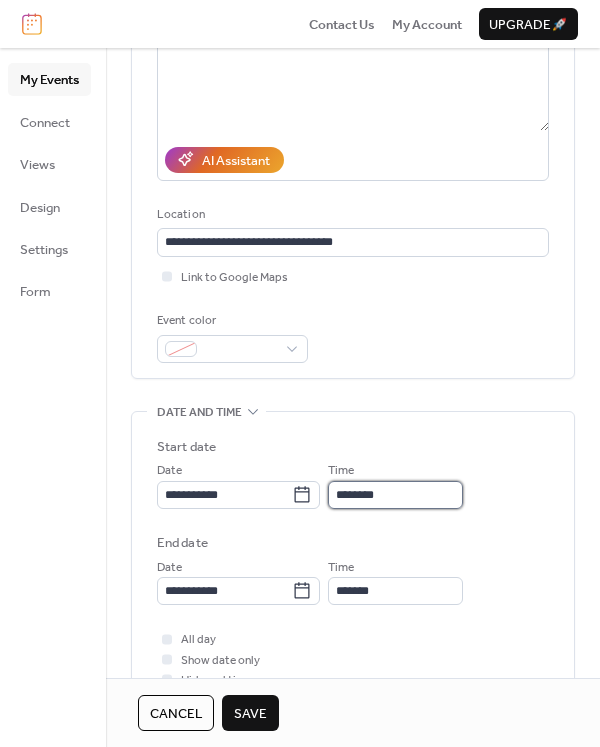 click on "********" at bounding box center [395, 495] 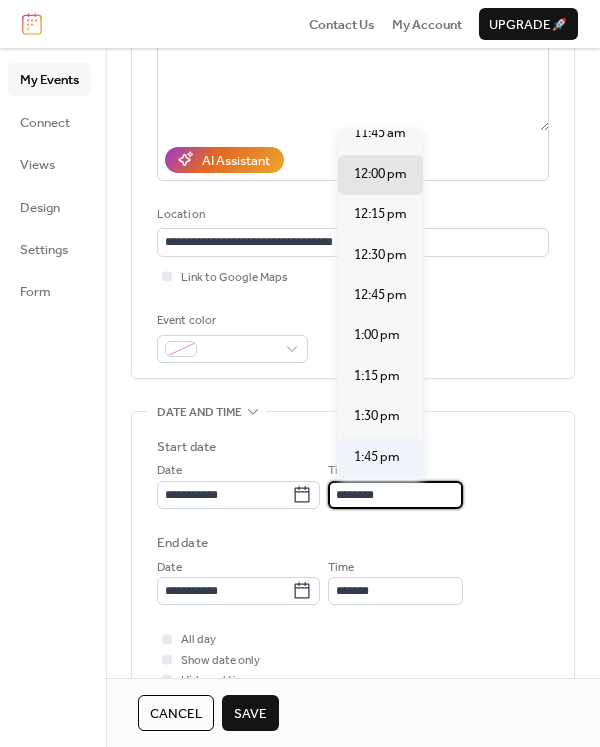 scroll, scrollTop: 1919, scrollLeft: 0, axis: vertical 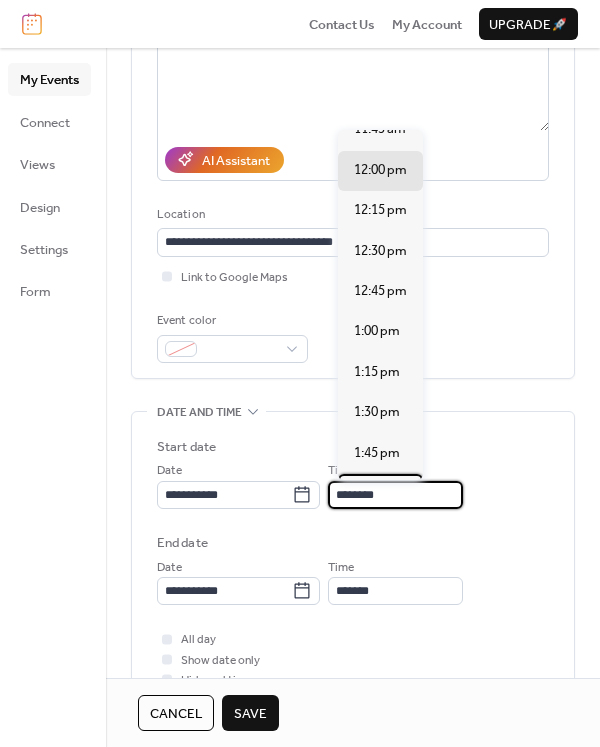 click on "2:00 pm" at bounding box center (377, 493) 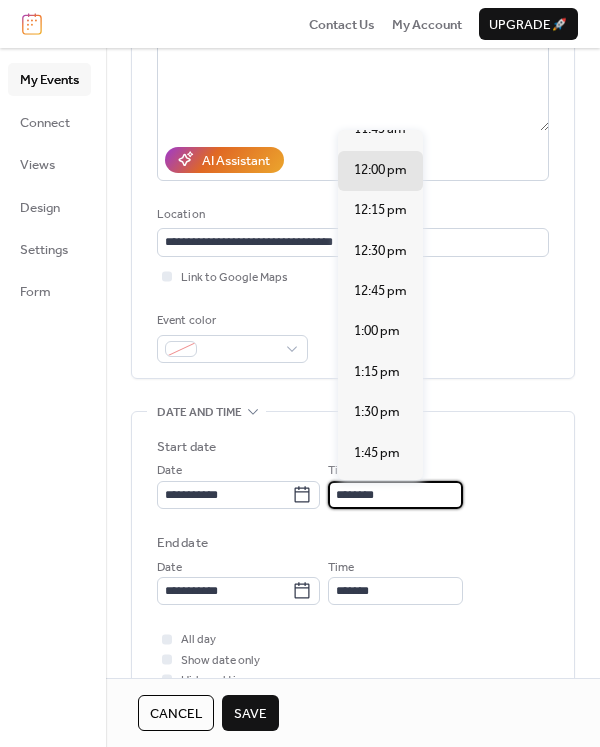 type on "*******" 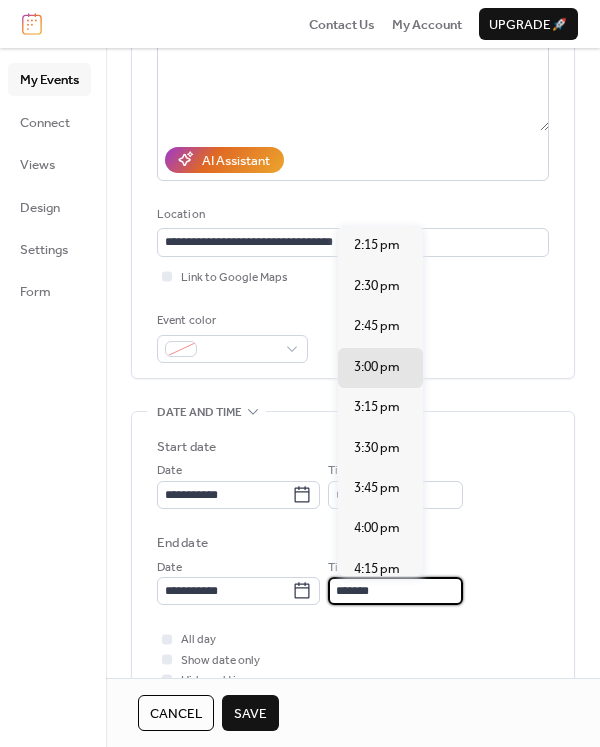 click on "*******" at bounding box center [395, 591] 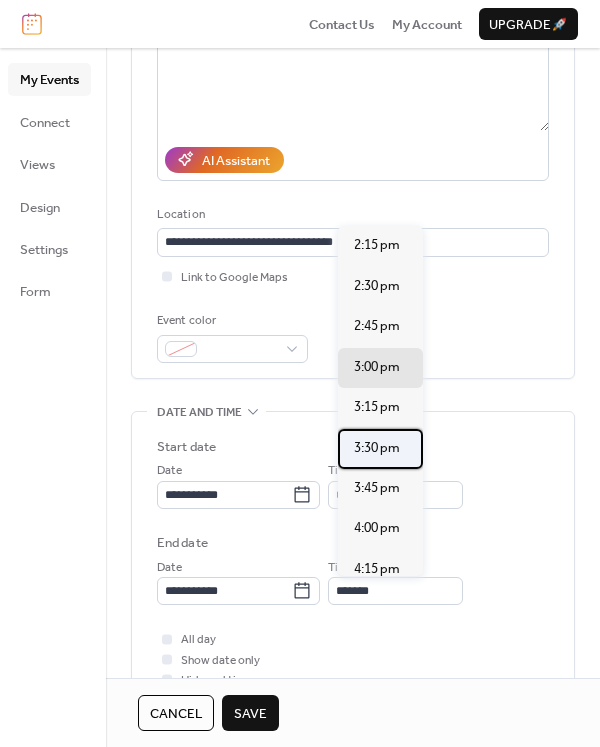 click on "3:30 pm" at bounding box center (377, 448) 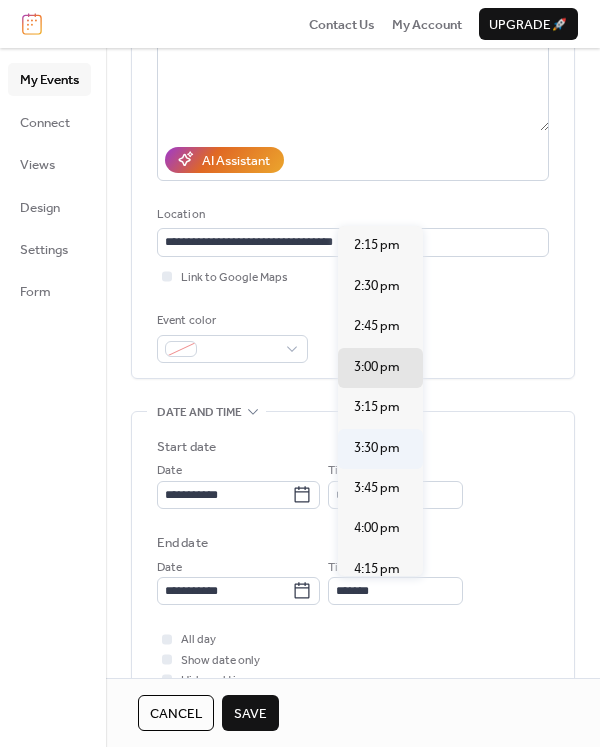 type on "*******" 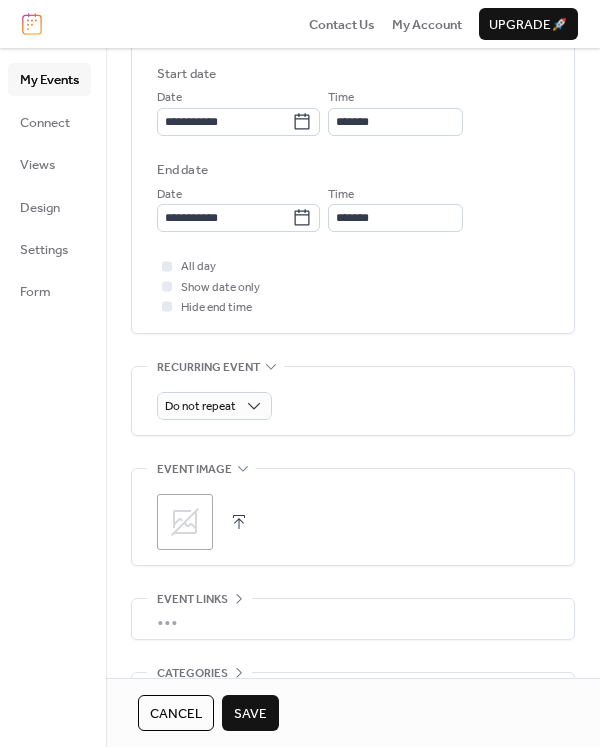 scroll, scrollTop: 773, scrollLeft: 0, axis: vertical 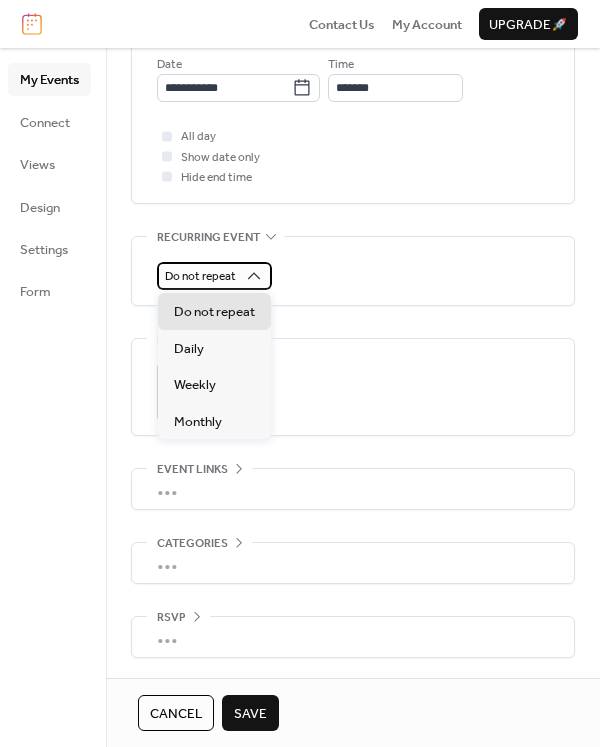 click on "Do not repeat" at bounding box center [214, 276] 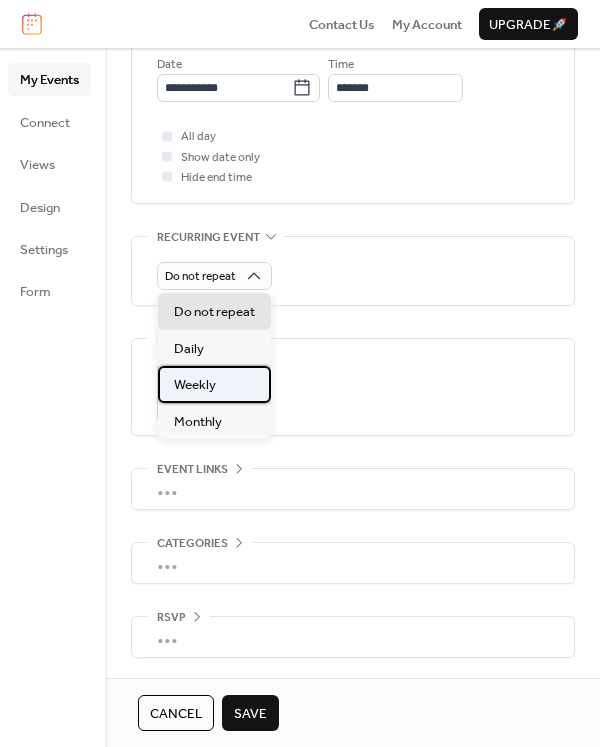 click on "Weekly" at bounding box center [214, 384] 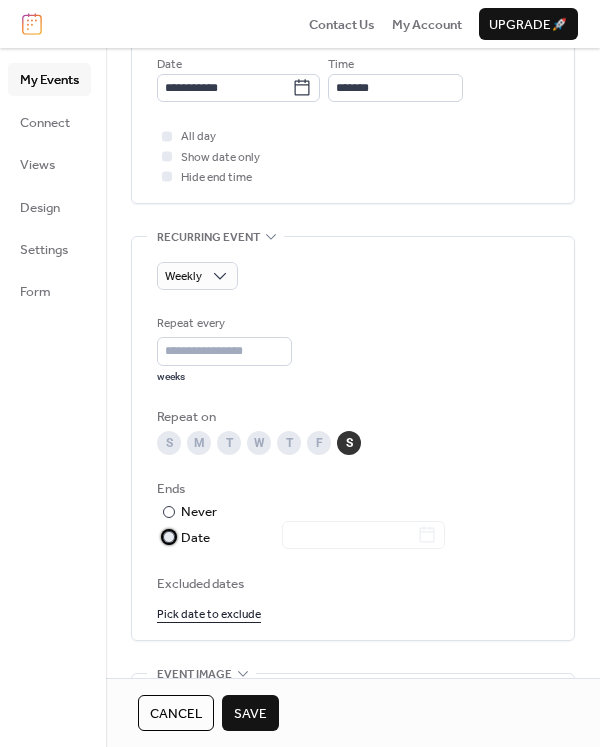 click on "Date" at bounding box center (313, 538) 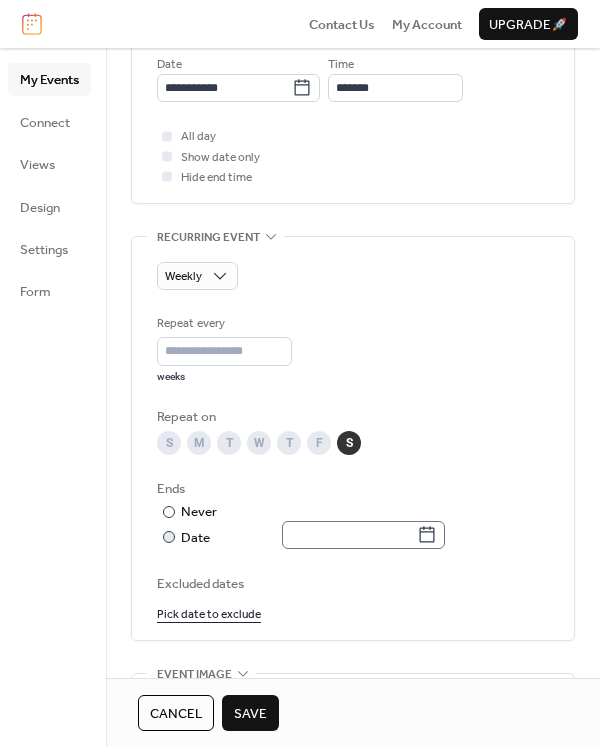 click 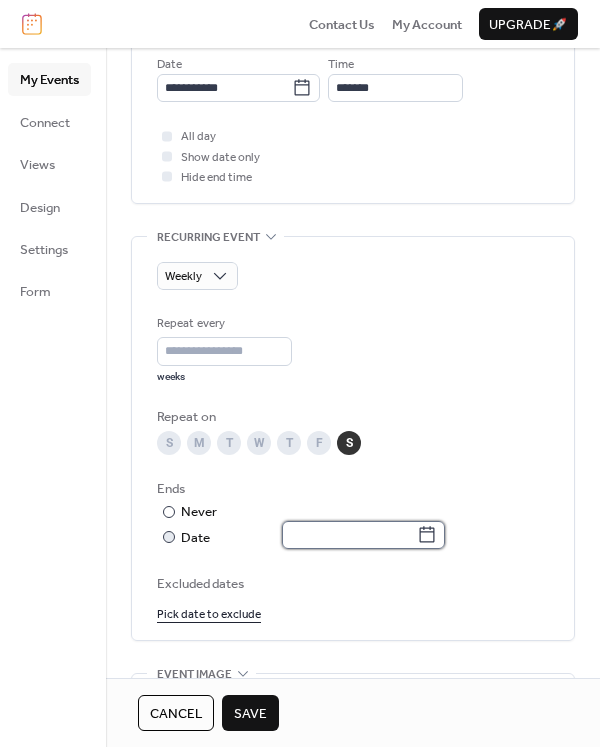 click at bounding box center [349, 535] 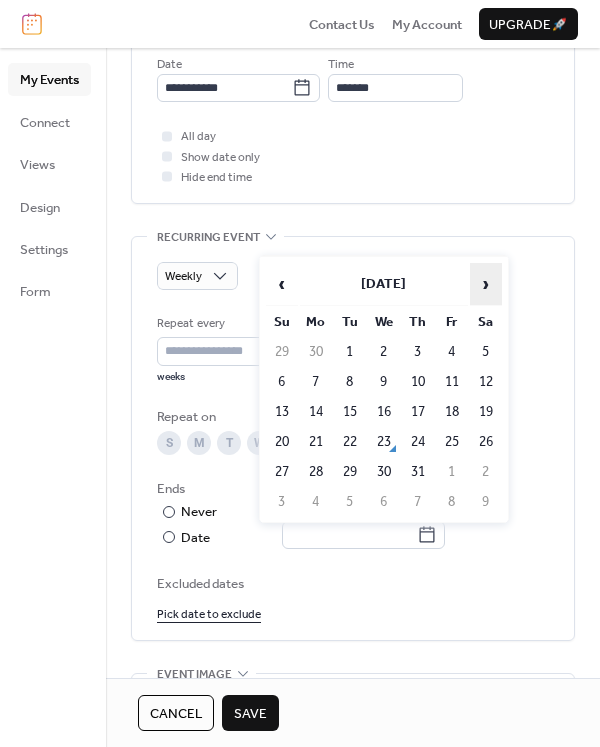 click on "›" at bounding box center [486, 284] 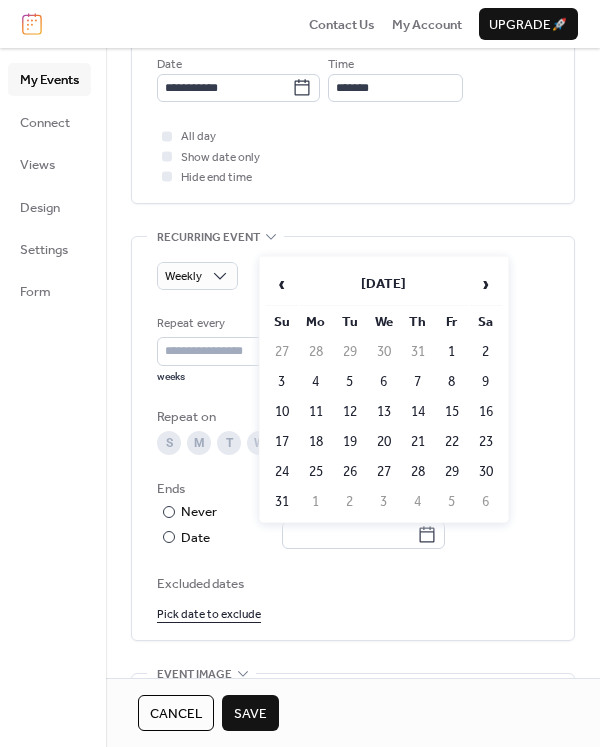 drag, startPoint x: 289, startPoint y: 470, endPoint x: 292, endPoint y: 483, distance: 13.341664 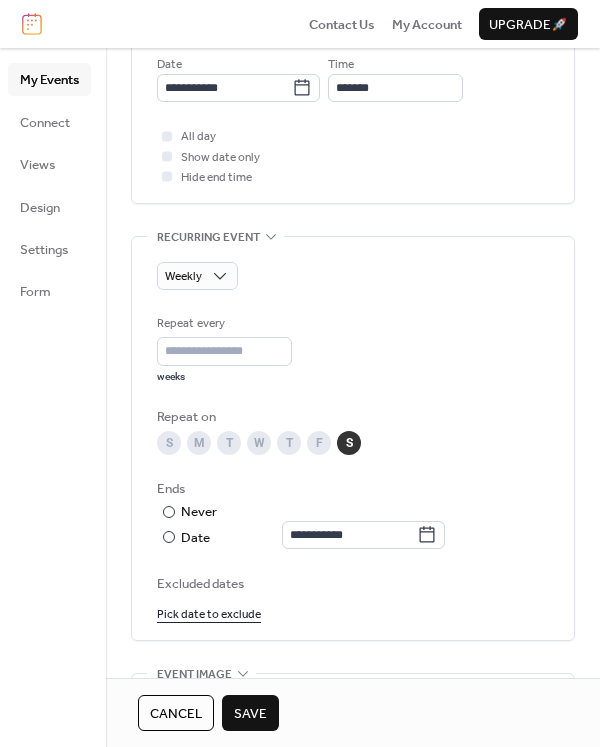 scroll, scrollTop: 916, scrollLeft: 0, axis: vertical 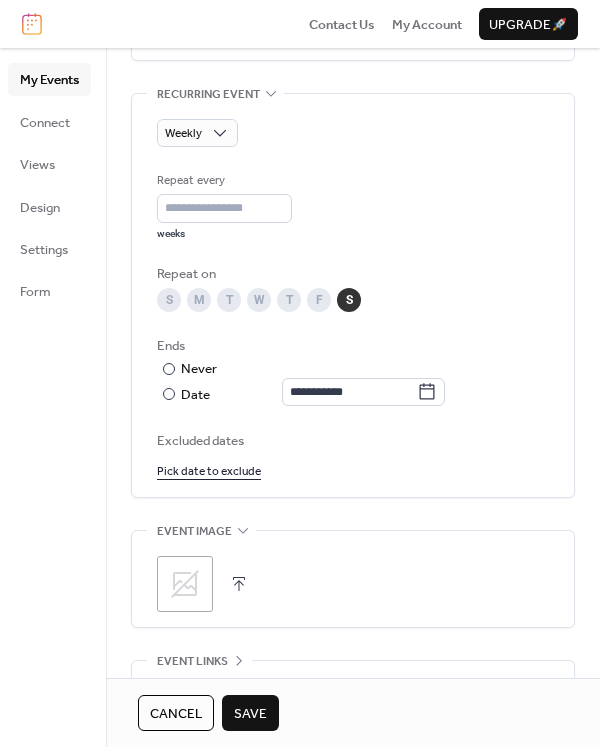 click on "Save" at bounding box center [250, 714] 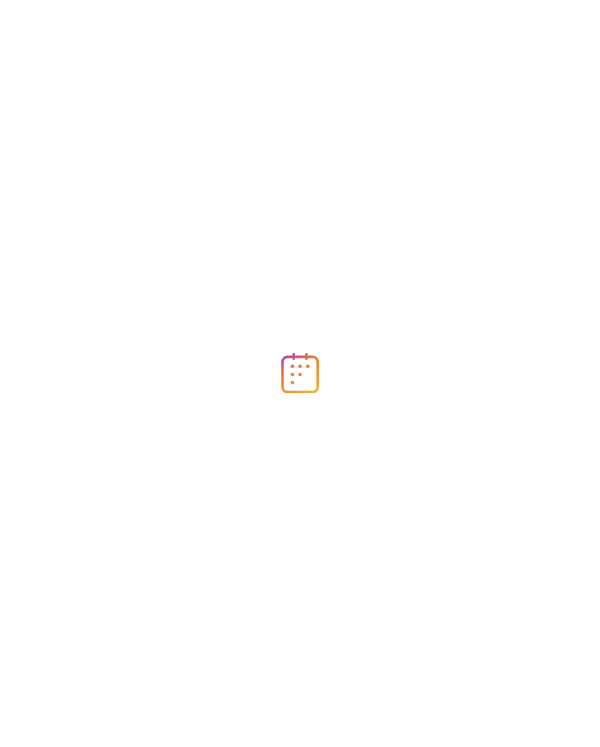 scroll, scrollTop: 0, scrollLeft: 0, axis: both 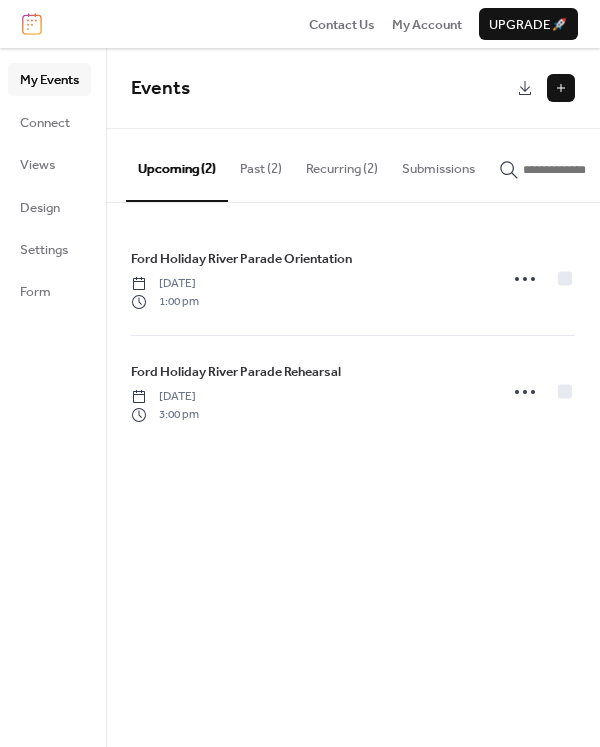 click at bounding box center (561, 88) 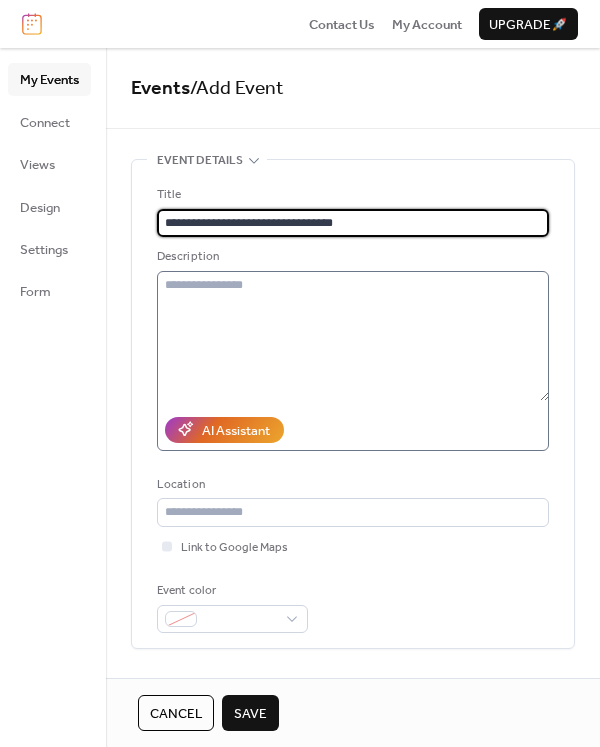 type on "**********" 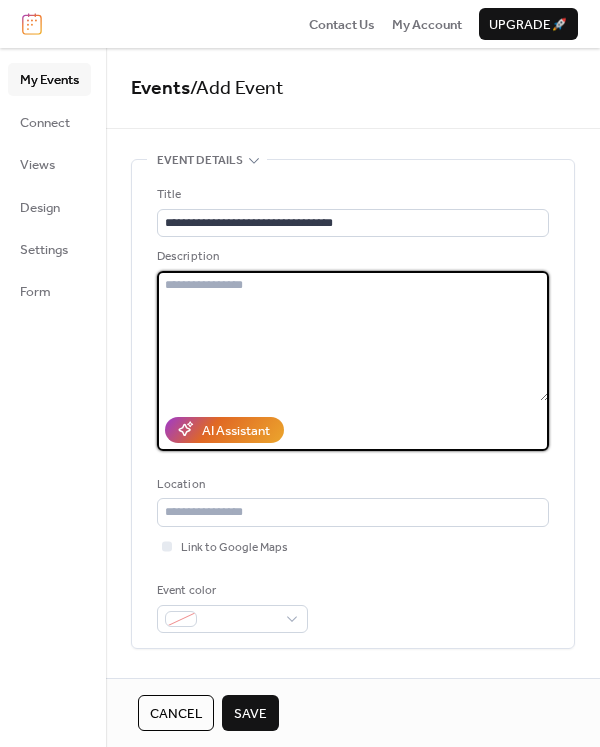 click at bounding box center [353, 336] 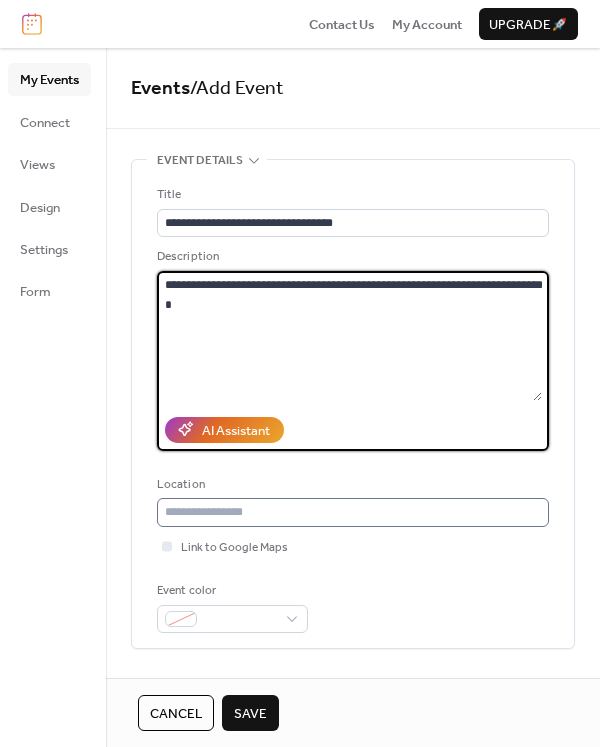 type on "**********" 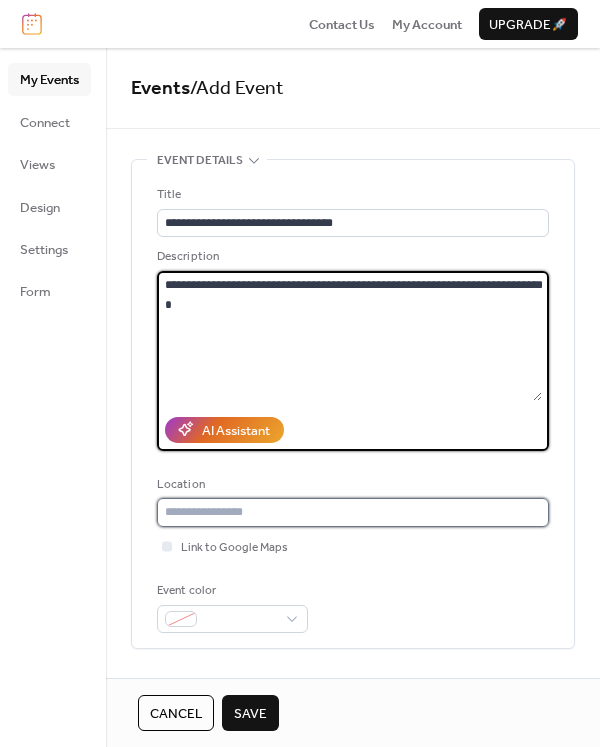 click at bounding box center (353, 512) 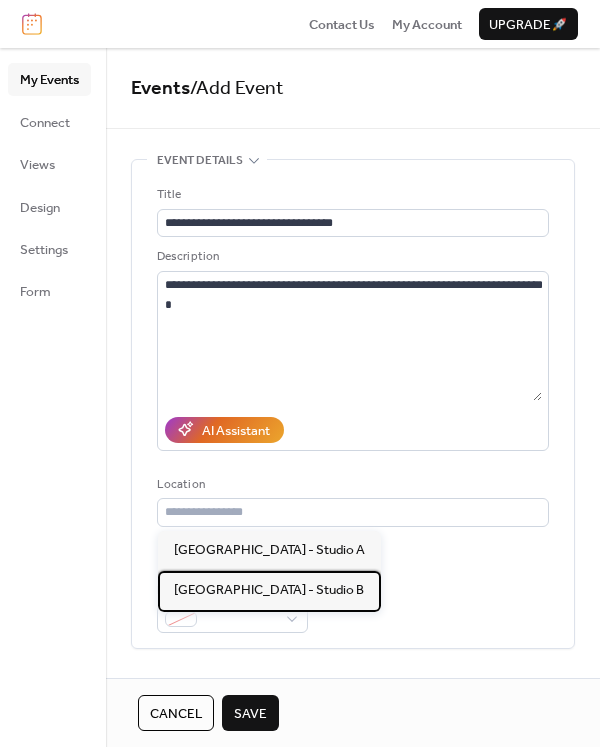 drag, startPoint x: 338, startPoint y: 586, endPoint x: 303, endPoint y: 586, distance: 35 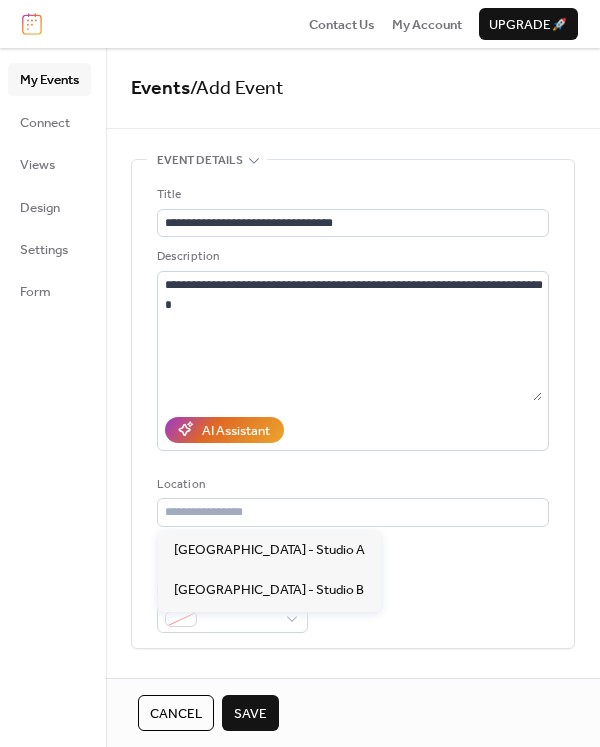 type on "**********" 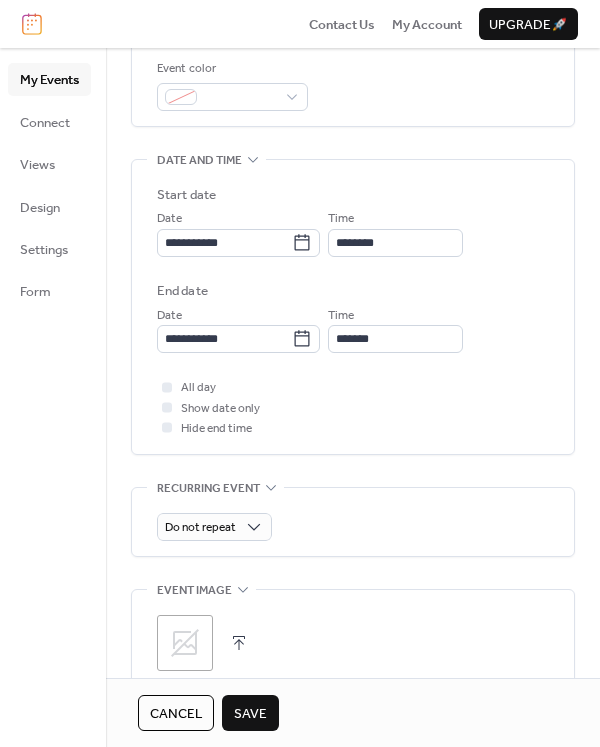 scroll, scrollTop: 516, scrollLeft: 0, axis: vertical 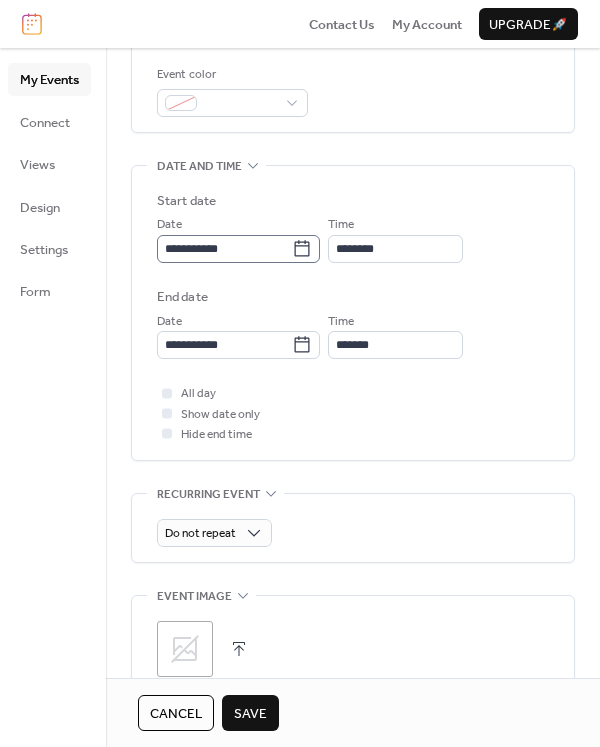 click 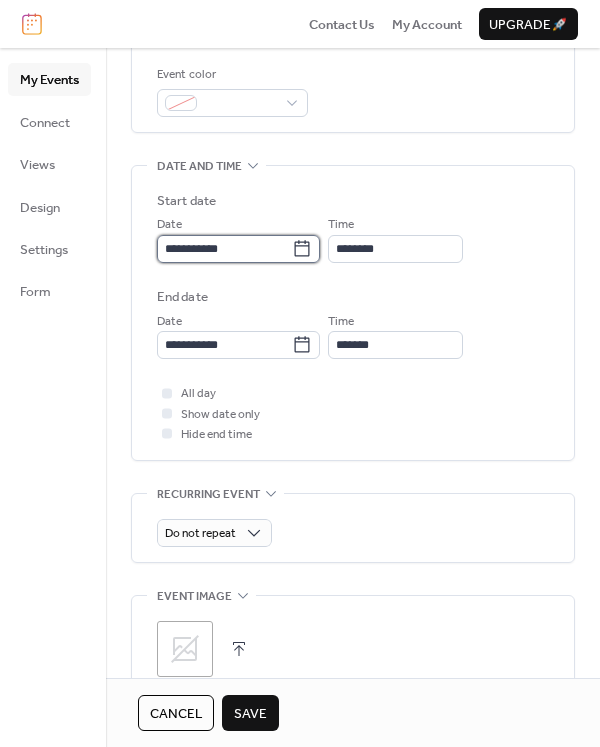 click on "**********" at bounding box center (224, 249) 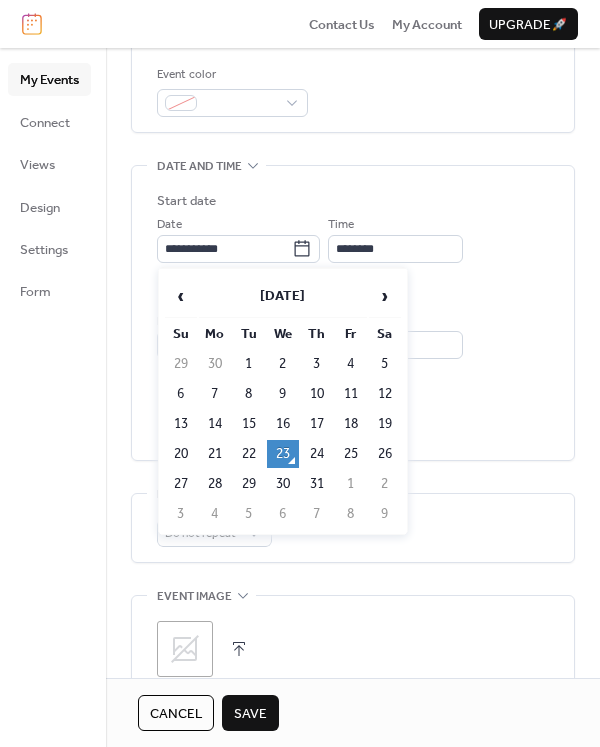 drag, startPoint x: 378, startPoint y: 293, endPoint x: 351, endPoint y: 343, distance: 56.82429 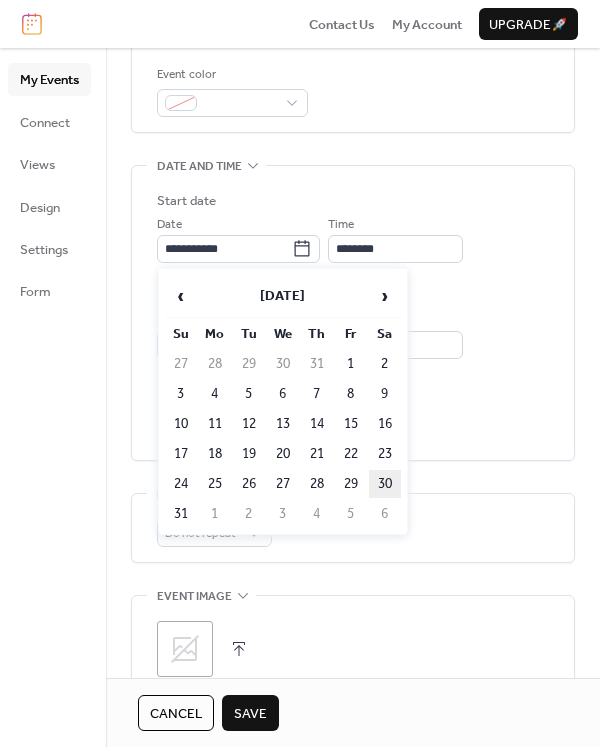 click on "30" at bounding box center [385, 484] 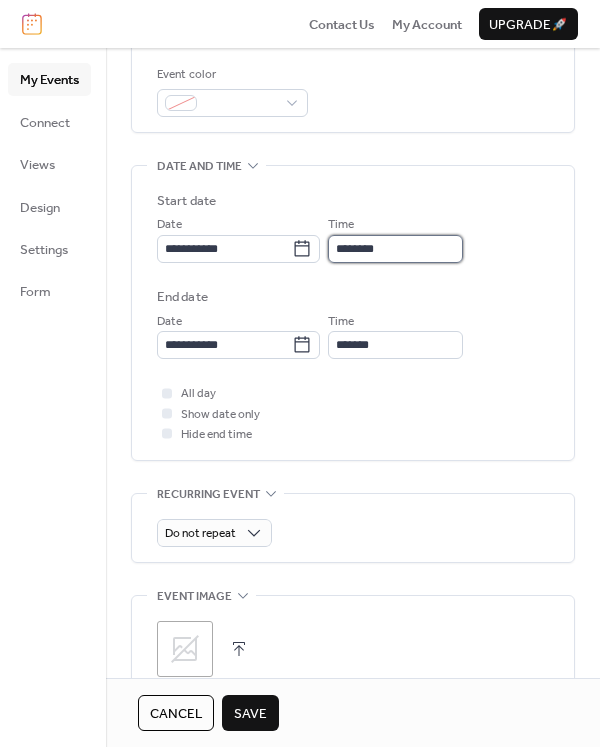 click on "********" at bounding box center [395, 249] 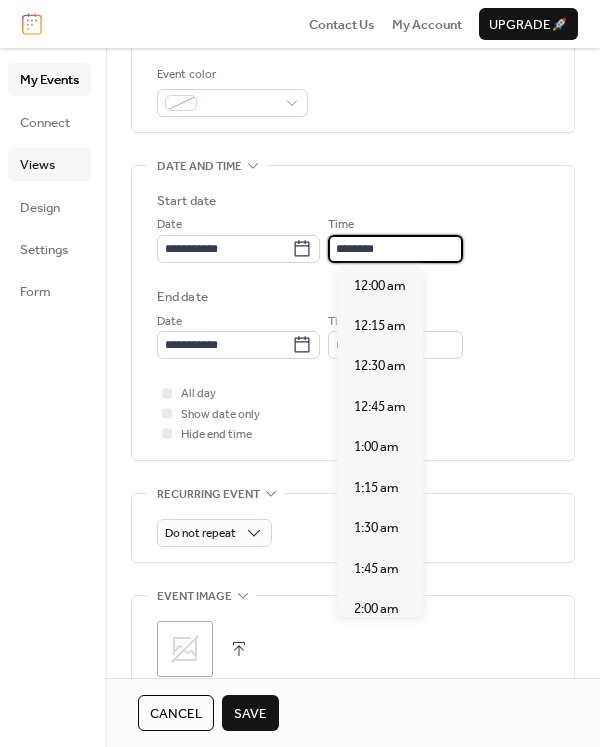 scroll, scrollTop: 1915, scrollLeft: 0, axis: vertical 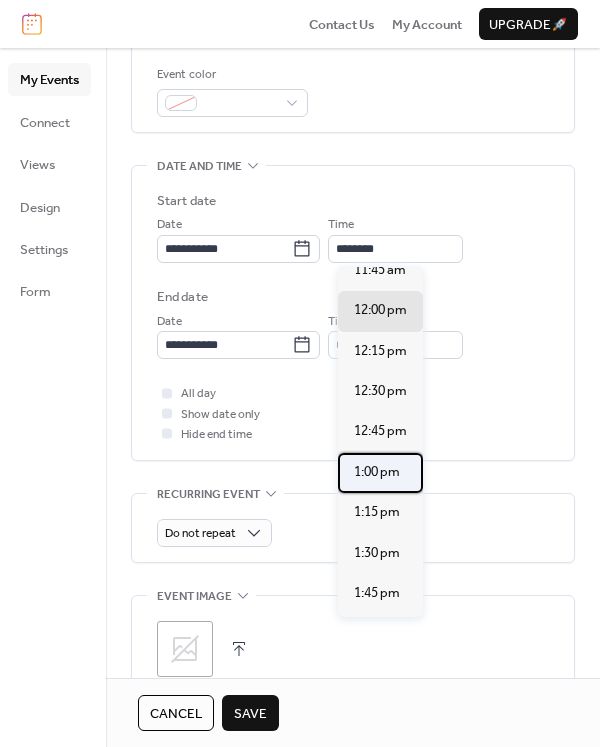 click on "1:00 pm" at bounding box center (377, 472) 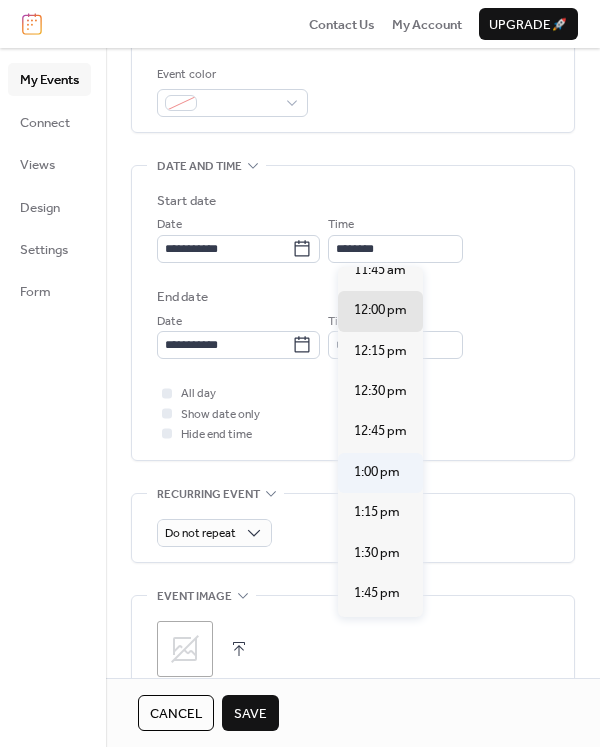 type on "*******" 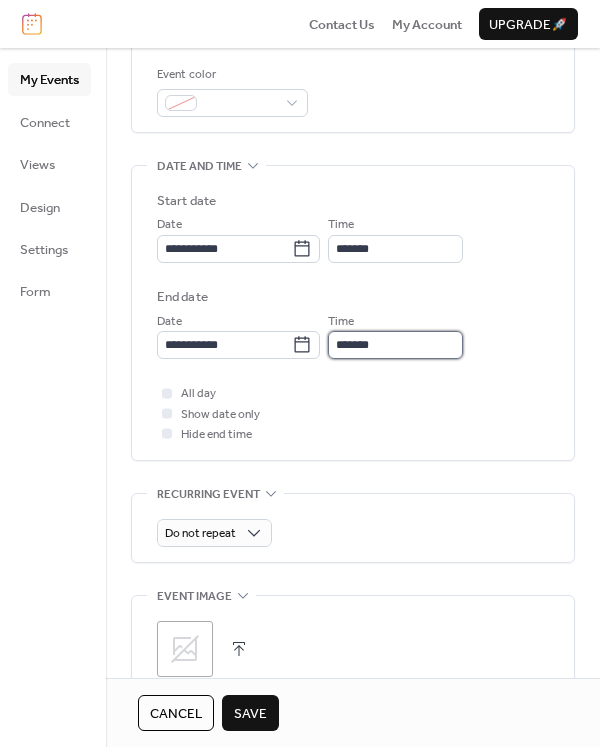 drag, startPoint x: 387, startPoint y: 341, endPoint x: 392, endPoint y: 357, distance: 16.763054 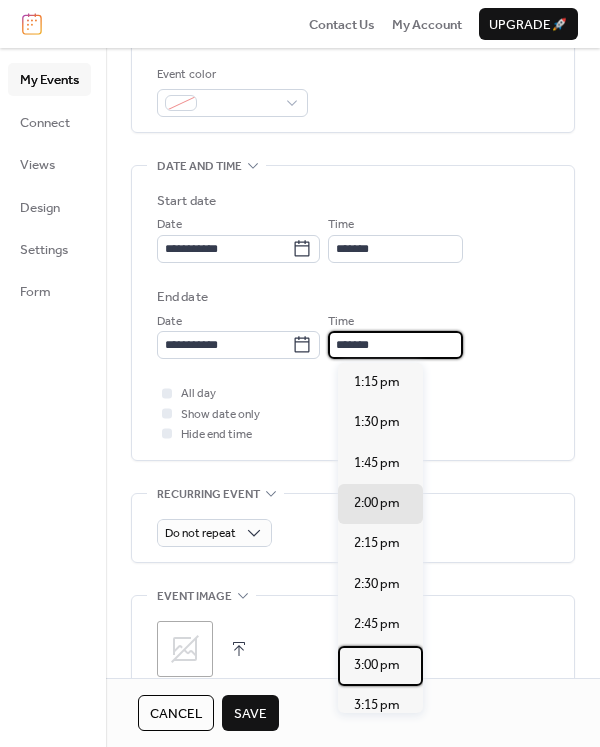 click on "3:00 pm" at bounding box center [377, 665] 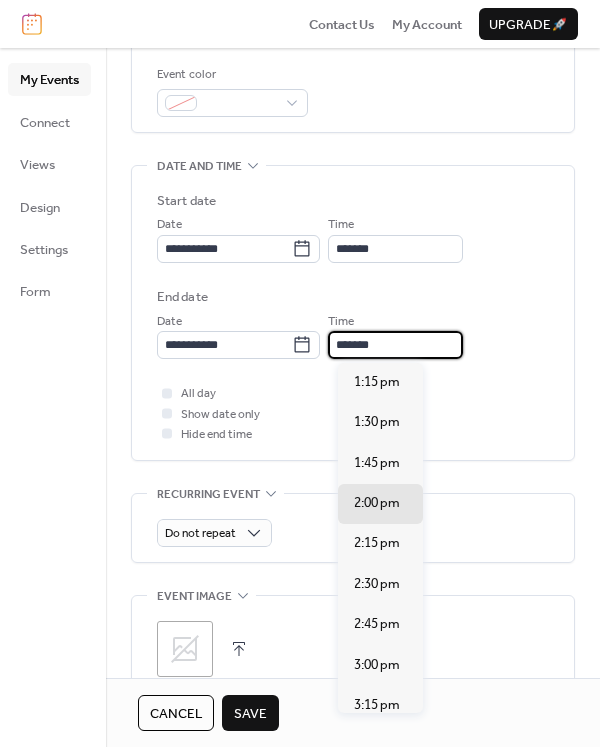 type on "*******" 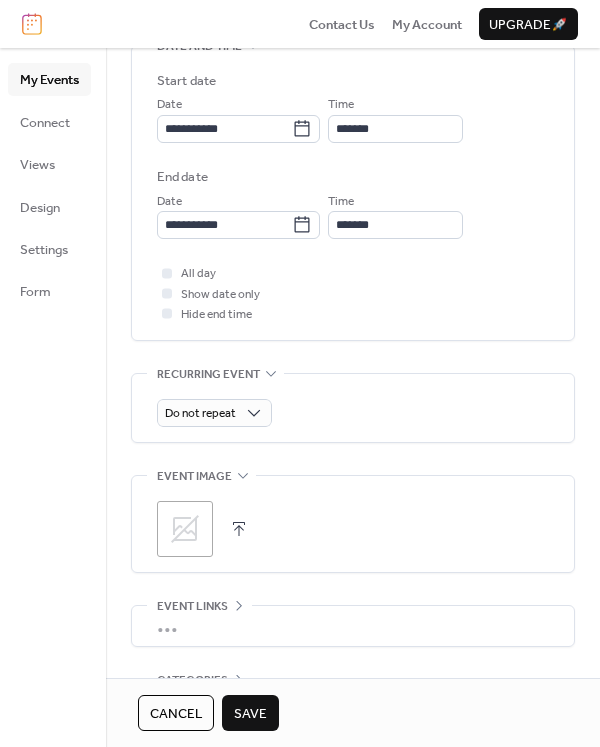 scroll, scrollTop: 773, scrollLeft: 0, axis: vertical 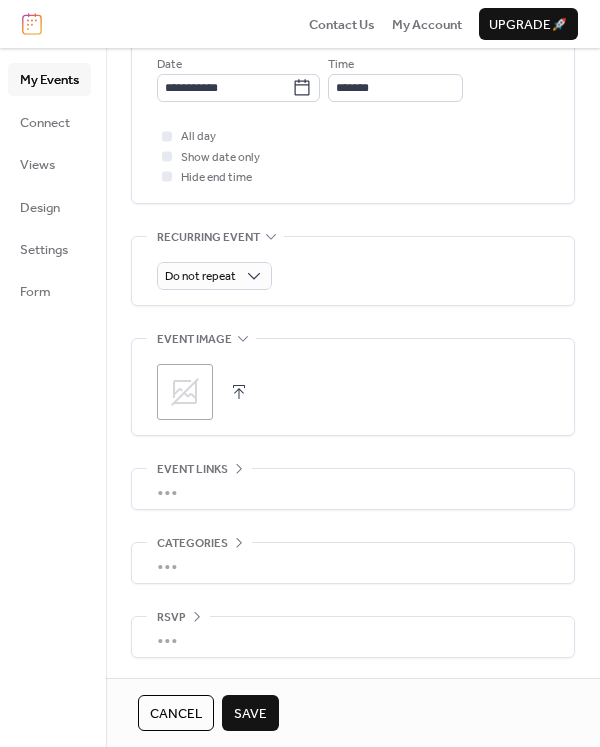 click on "Save" at bounding box center (250, 714) 